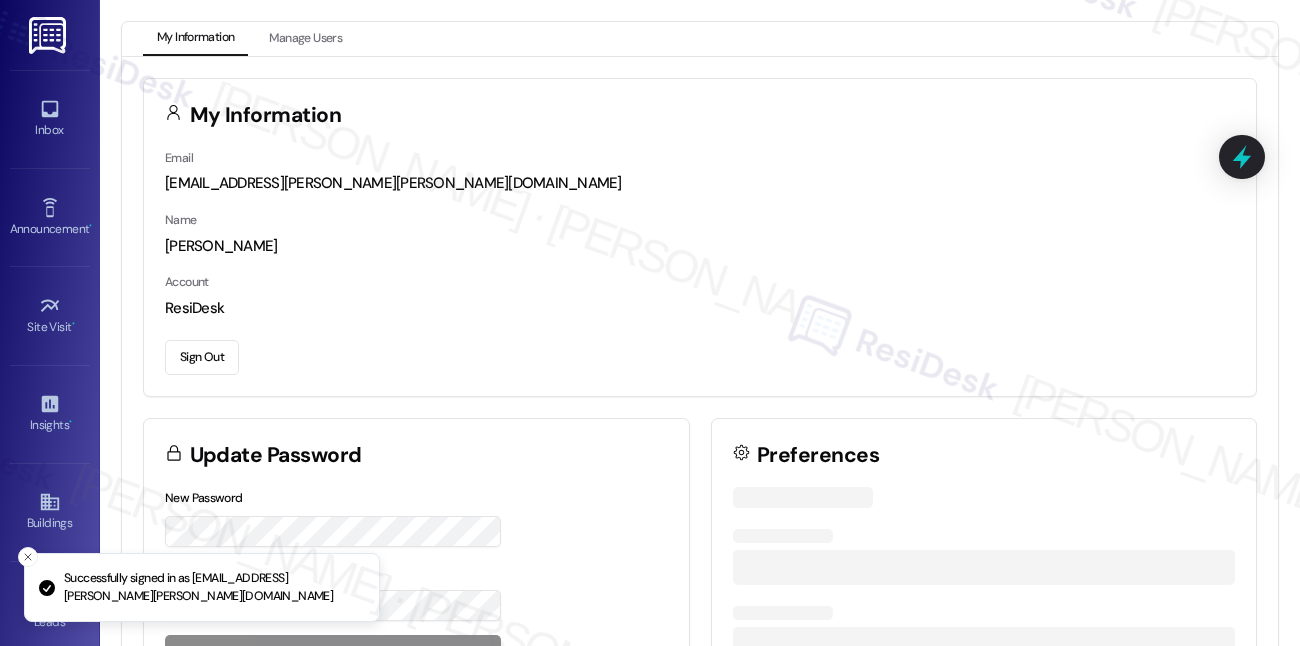 scroll, scrollTop: 0, scrollLeft: 0, axis: both 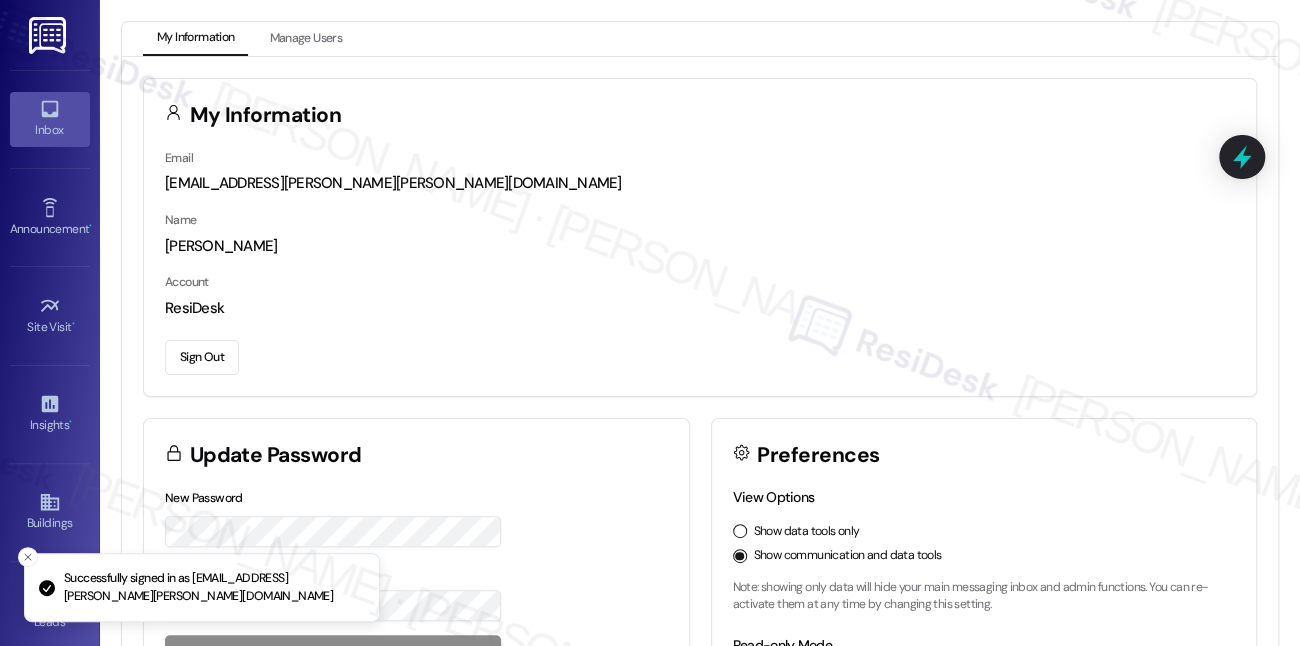 click on "Inbox" at bounding box center (50, 119) 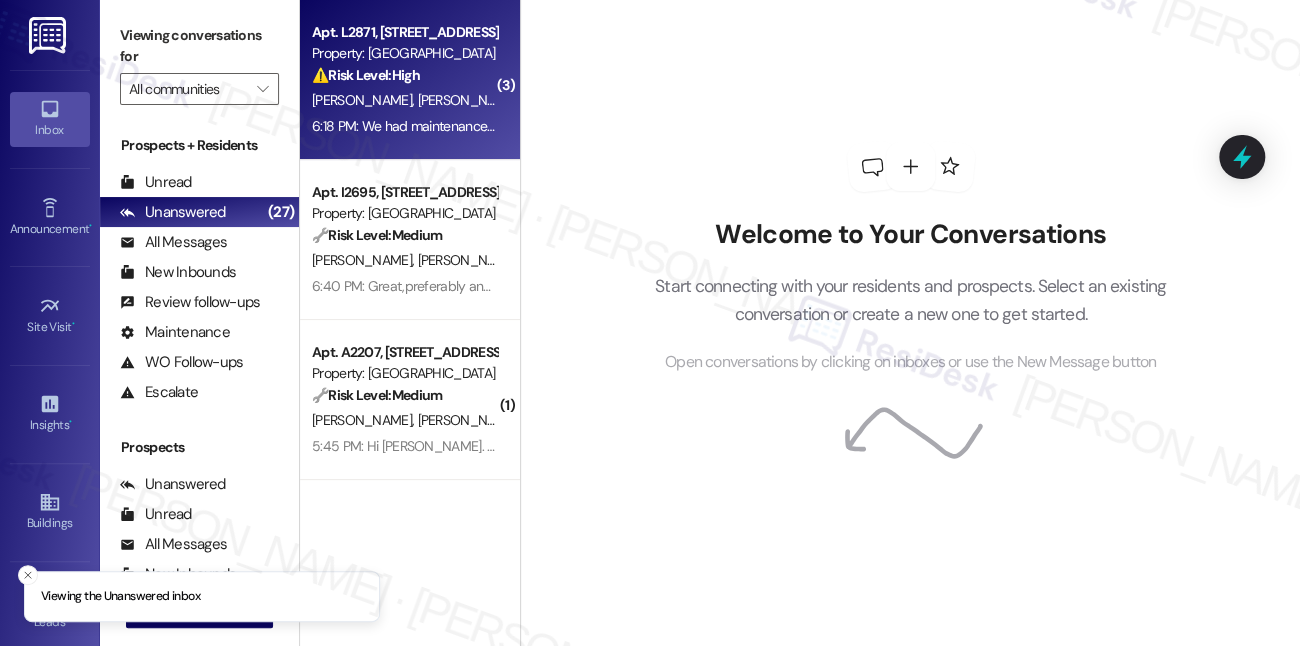 click on "6:18 PM: We had maintenance come and they said to put a work order in however we are not sure how to
thank you  6:18 PM: We had maintenance come and they said to put a work order in however we are not sure how to
thank you" at bounding box center (404, 126) 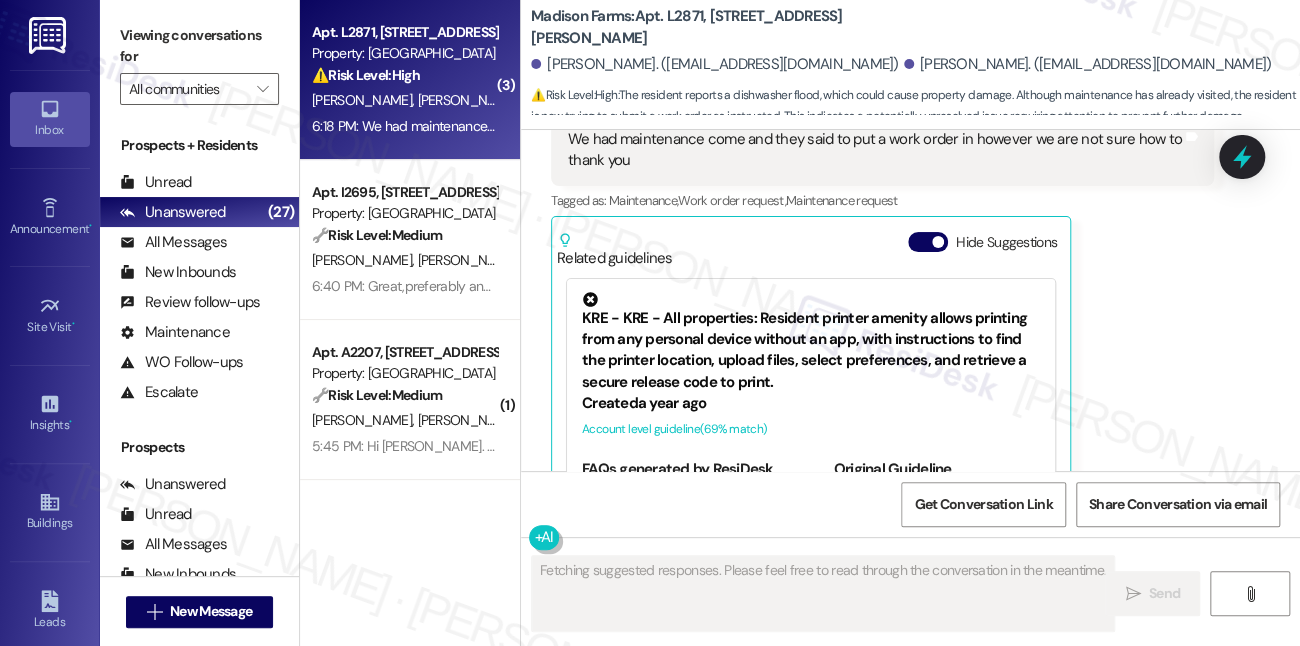 scroll, scrollTop: 4329, scrollLeft: 0, axis: vertical 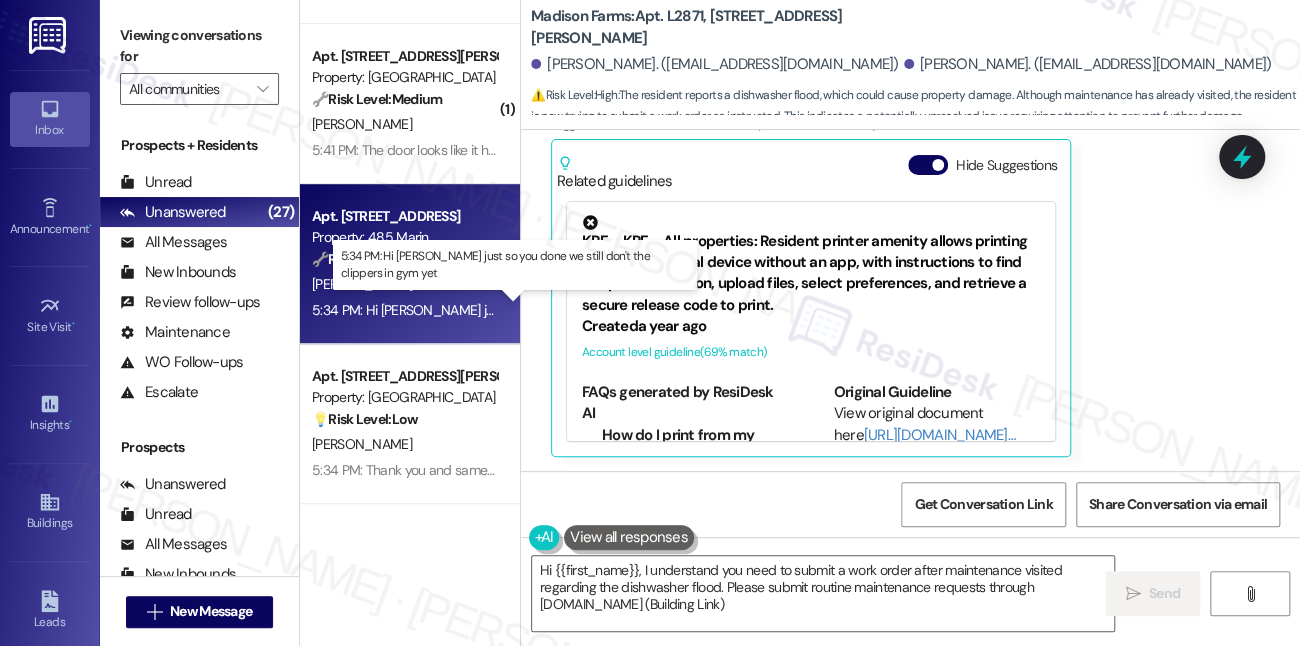 type on "Hi {{first_name}}, I understand you need to submit a work order after maintenance visited regarding the dishwasher flood. Please submit routine maintenance requests through www.madisonfarmsresidents.com (Building Link)." 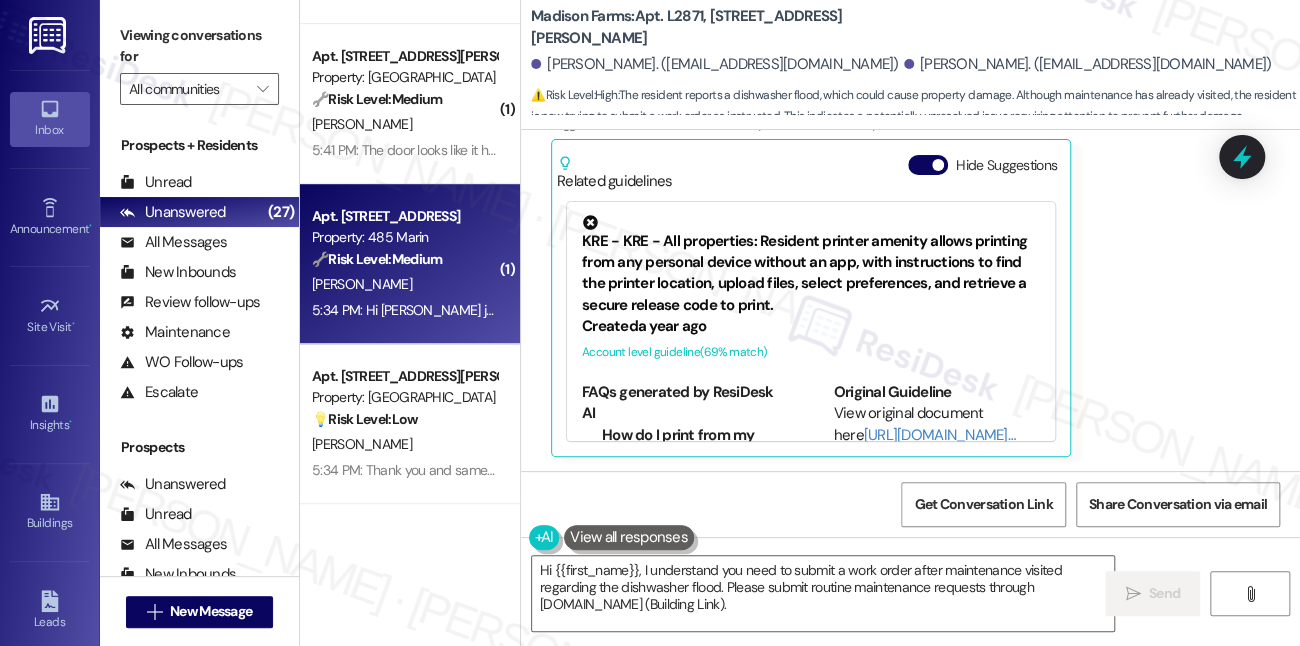 click on "5:34 PM: Hi Jane just so you done we still don't the clippers in gym yet  5:34 PM: Hi Jane just so you done we still don't the clippers in gym yet" at bounding box center [549, 310] 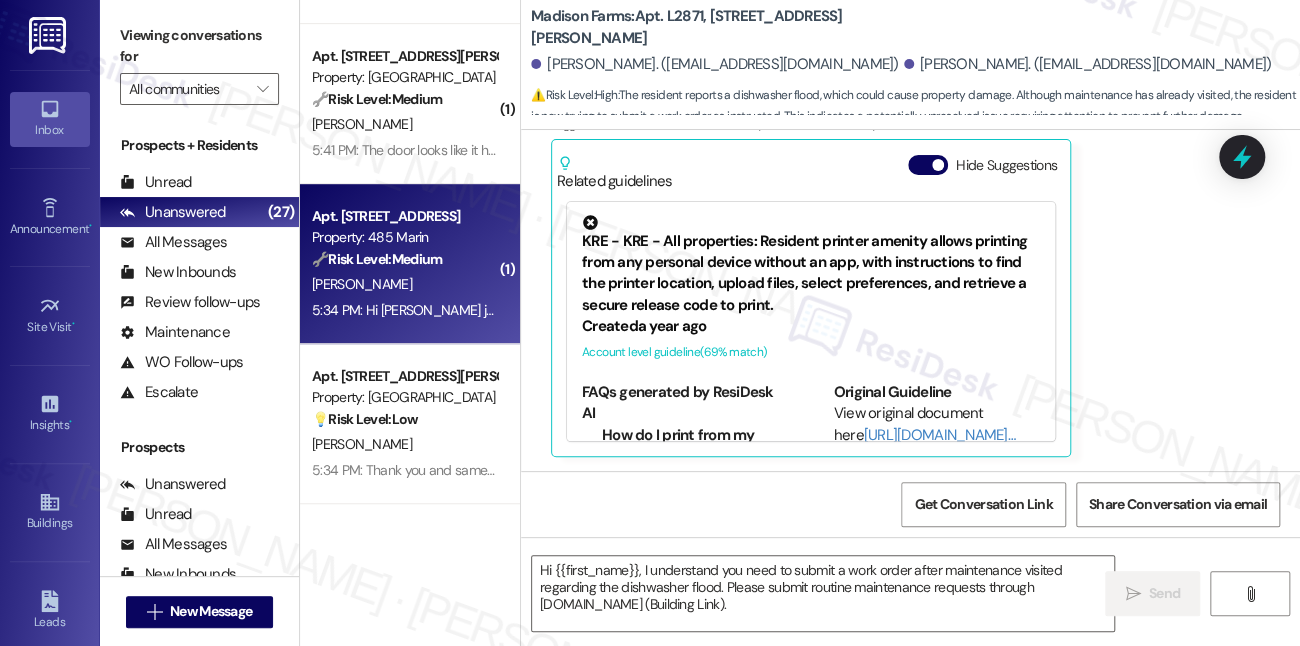 type on "Fetching suggested responses. Please feel free to read through the conversation in the meantime." 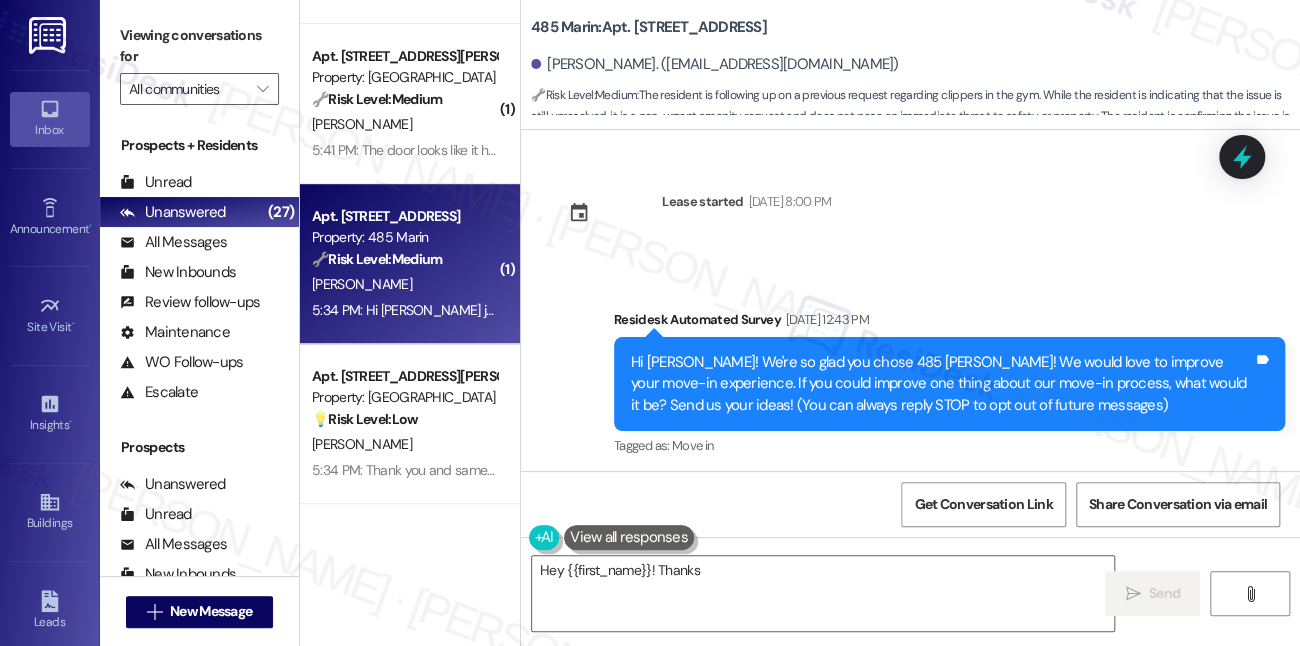 scroll, scrollTop: 27650, scrollLeft: 0, axis: vertical 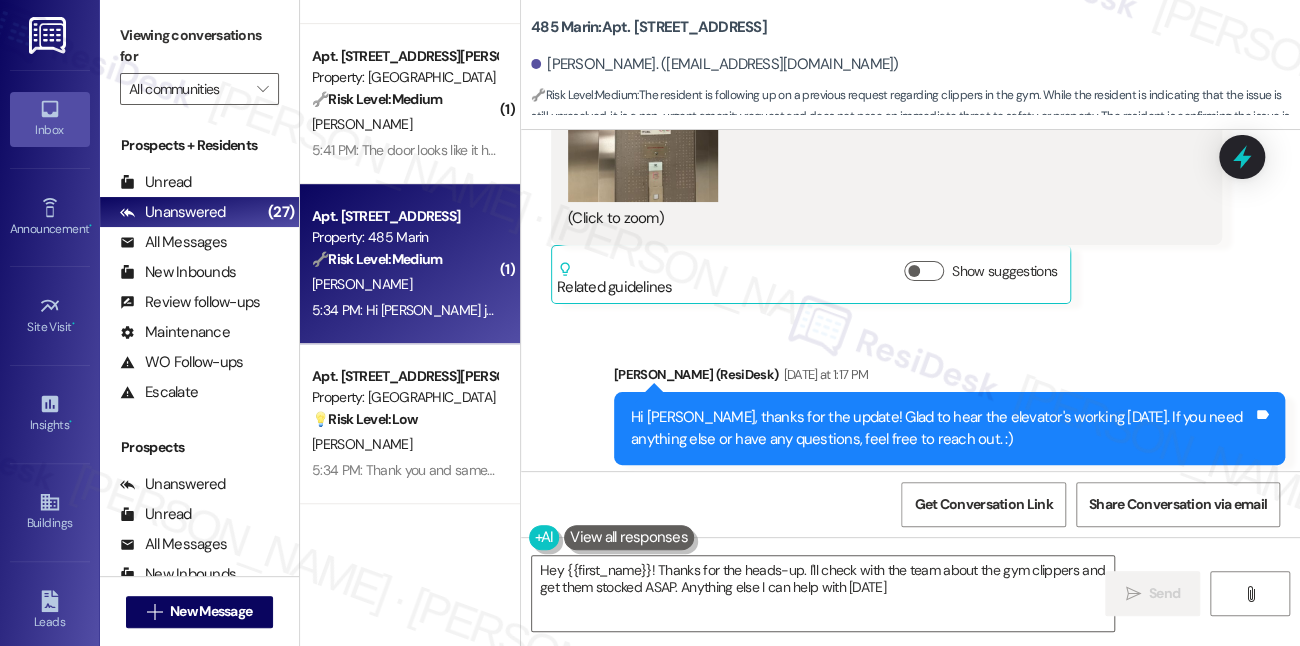 type on "Hey {{first_name}}! Thanks for the heads-up. I'll check with the team about the gym clippers and get them stocked ASAP. Anything else I can help with today?" 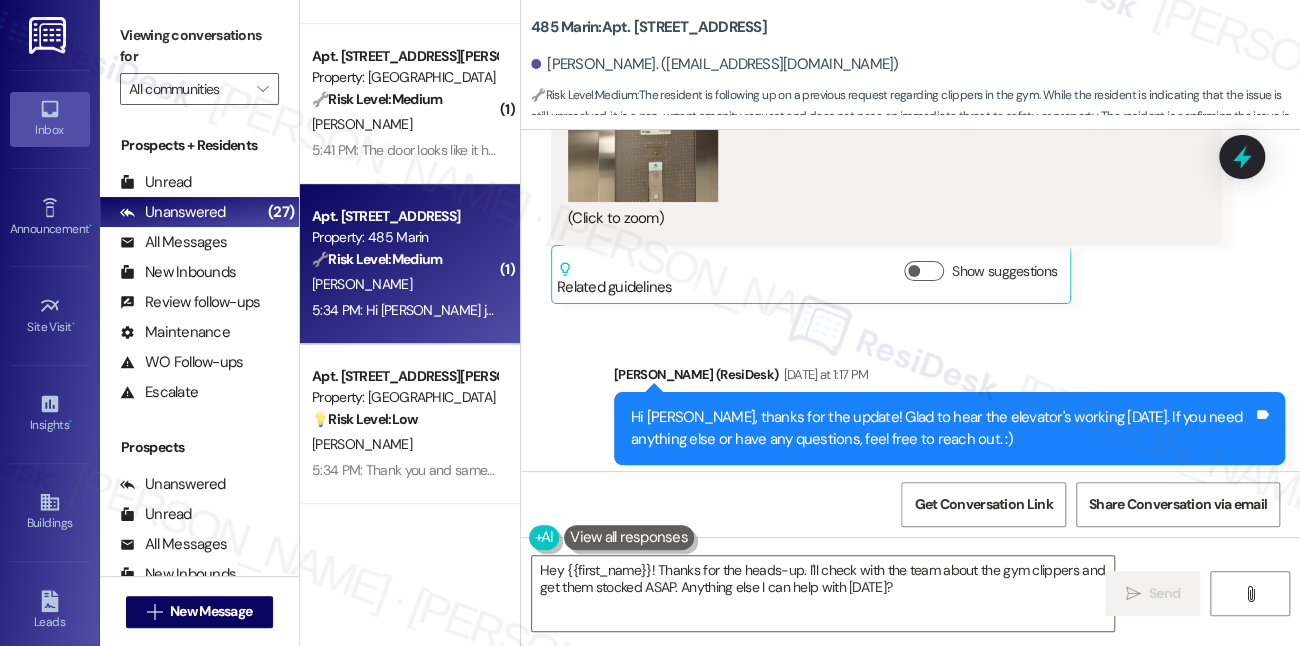 click on "Hi Jane just so you done we still don't the clippers in gym yet" at bounding box center (797, 607) 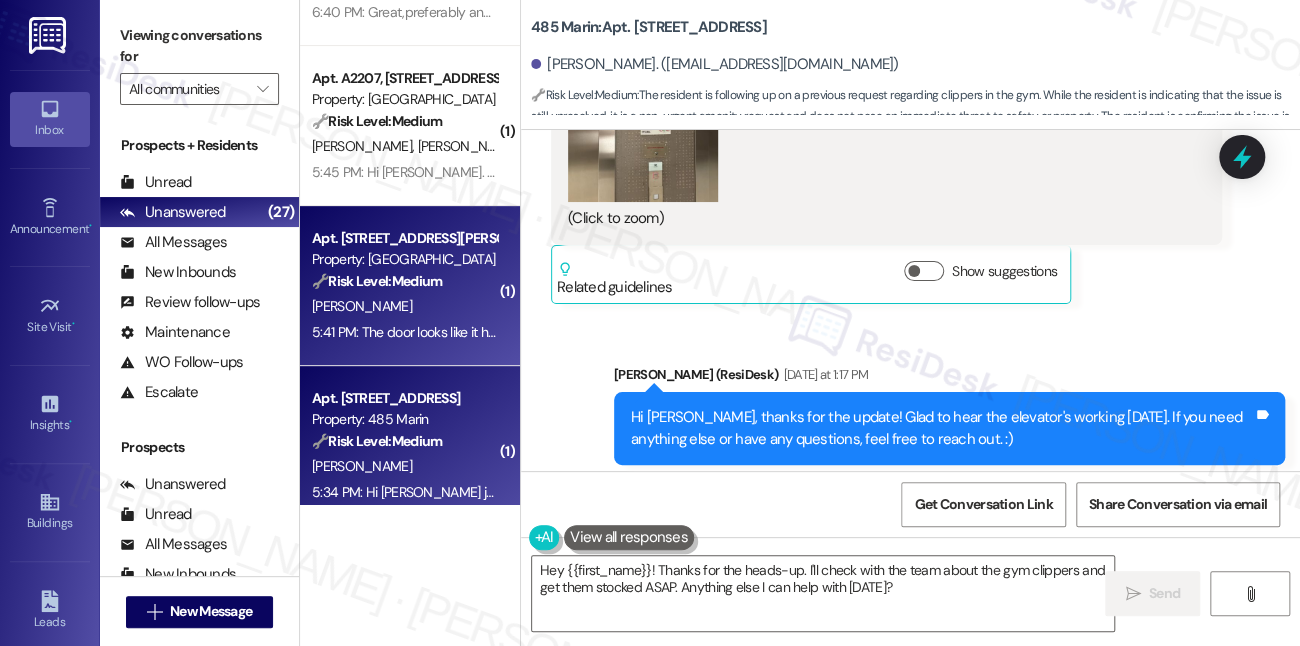 click on "🔧  Risk Level:  Medium The resident is reporting a dirty garage and a damaged door. While the damaged door could potentially be a security concern, the description suggests more cosmetic damage ('looks like it has been kicked open') rather than a security breach. This falls under non-urgent maintenance and asset preservation." at bounding box center [404, 281] 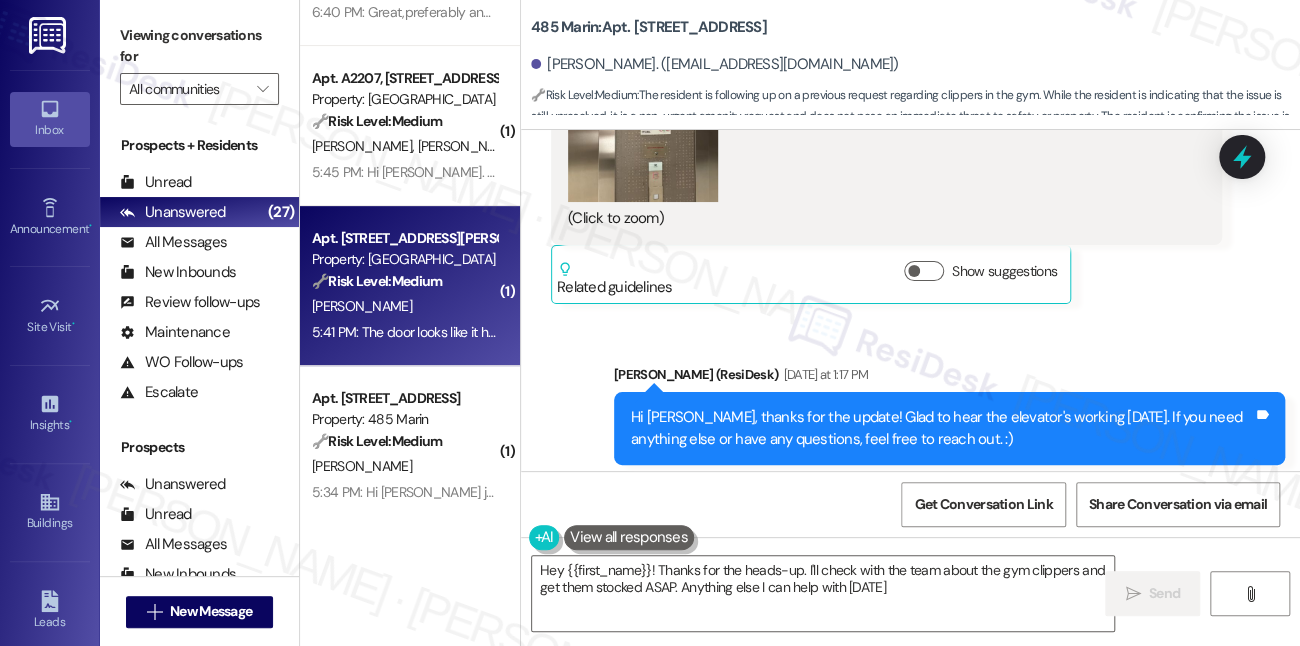 type on "Hey {{first_name}}! Thanks for the heads-up. I'll check with the team about the gym clippers and get them stocked ASAP. Anything else I can help with today?" 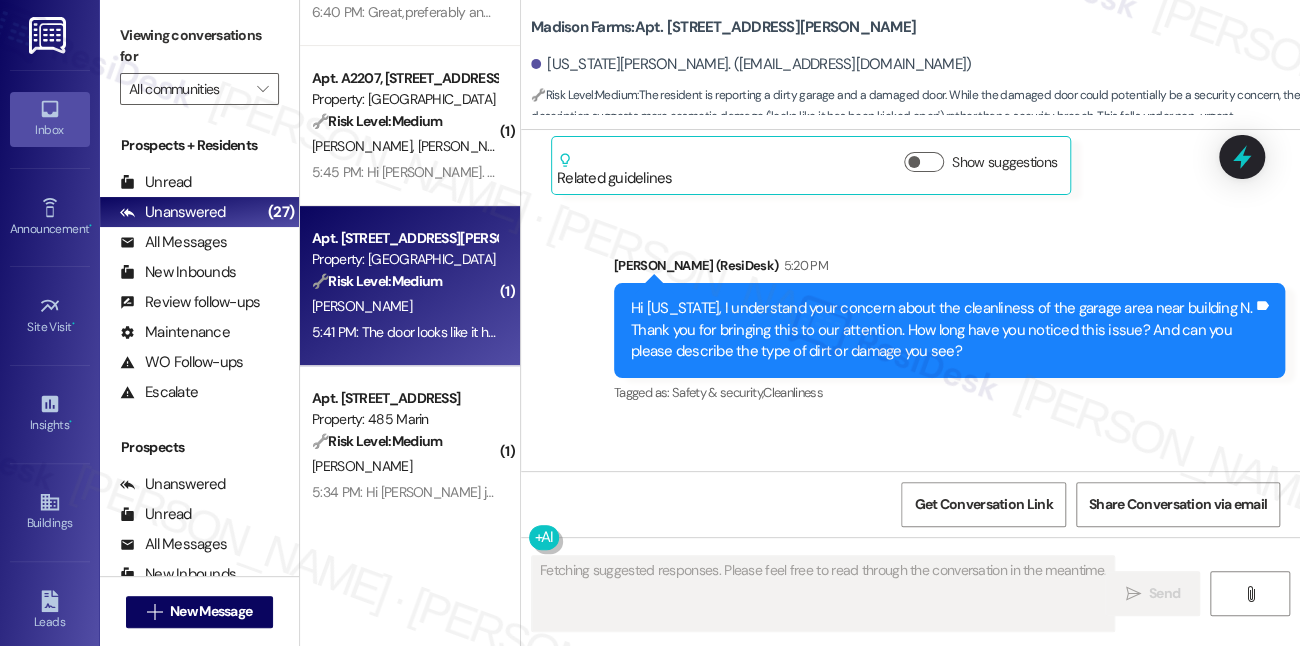 scroll, scrollTop: 3877, scrollLeft: 0, axis: vertical 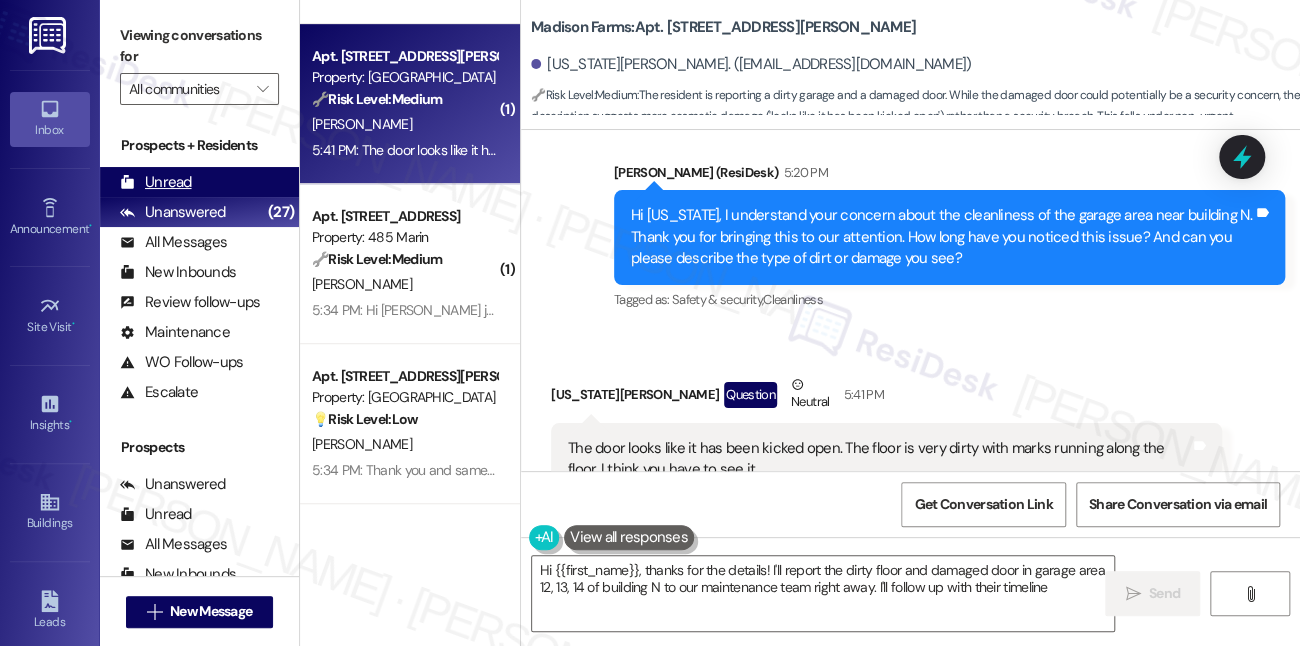 type on "Hi {{first_name}}, thanks for the details! I'll report the dirty floor and damaged door in garage area 12, 13, 14 of building N to our maintenance team right away. I'll follow up with their timeline." 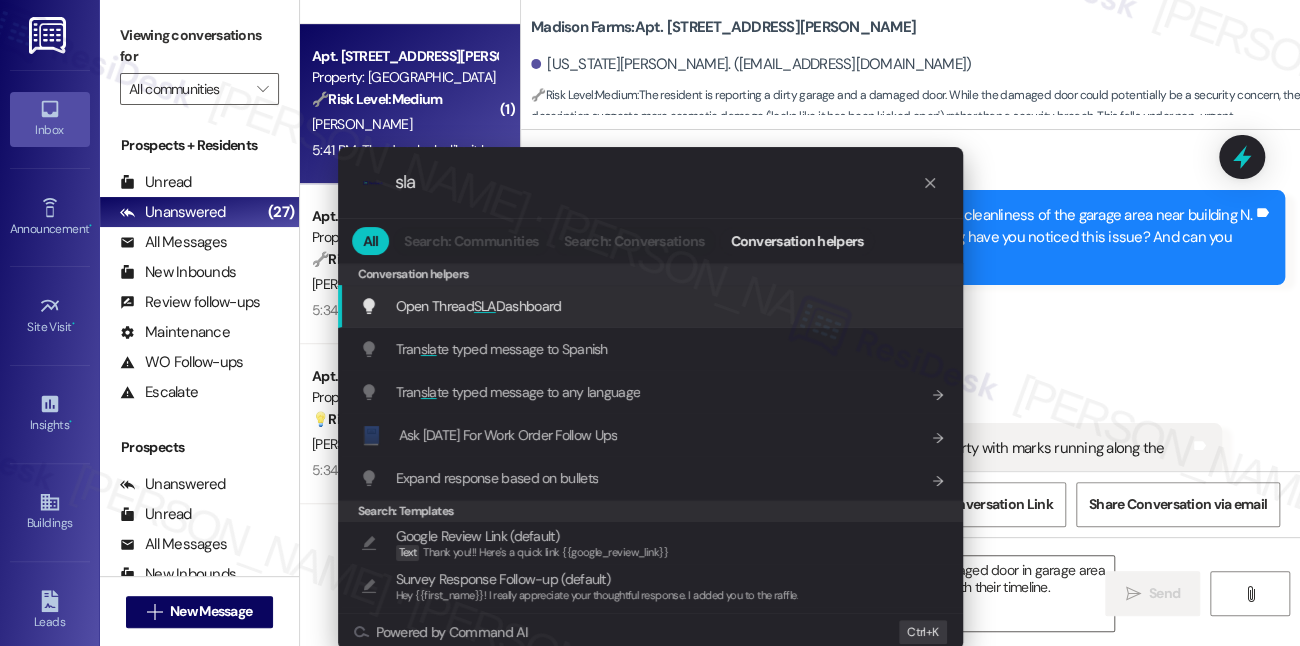 type on "sla" 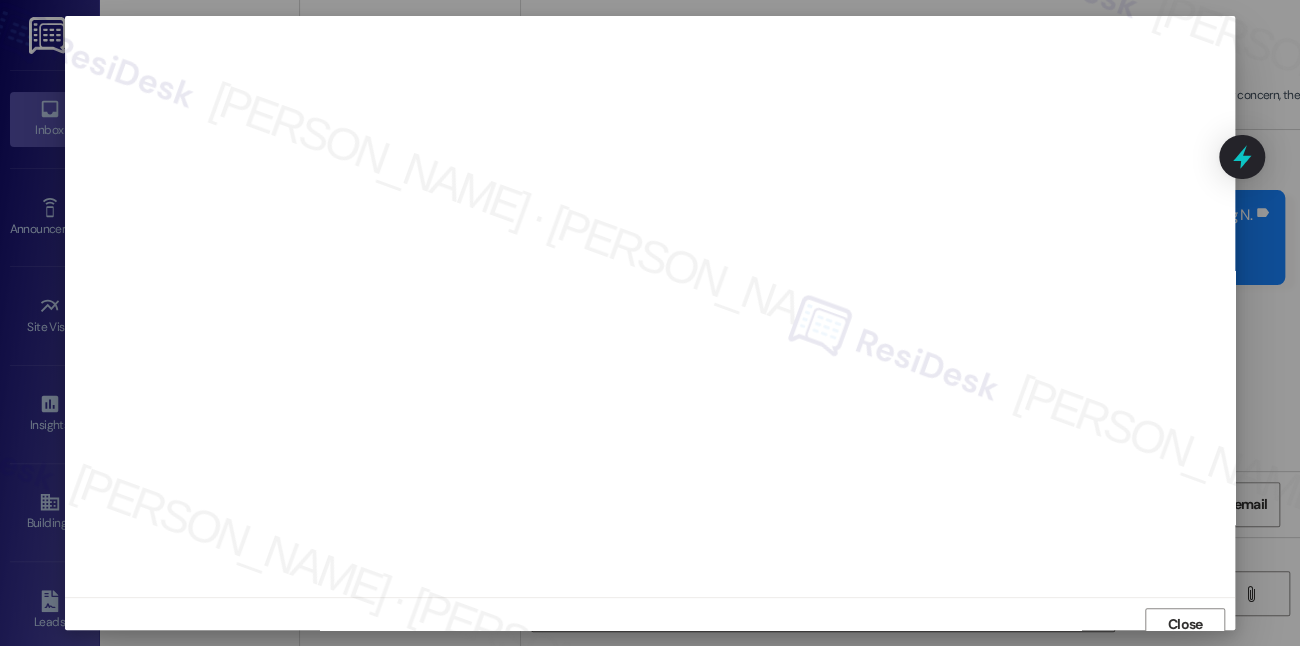 scroll, scrollTop: 10, scrollLeft: 0, axis: vertical 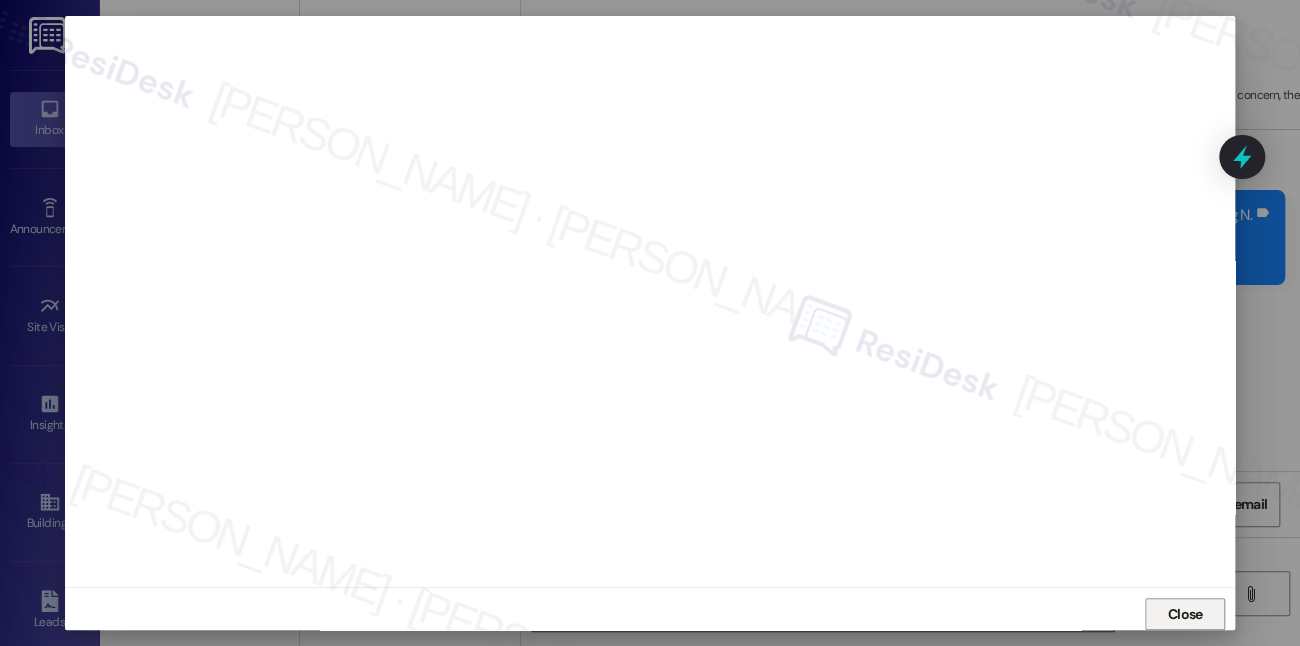 click on "Close" at bounding box center (1185, 614) 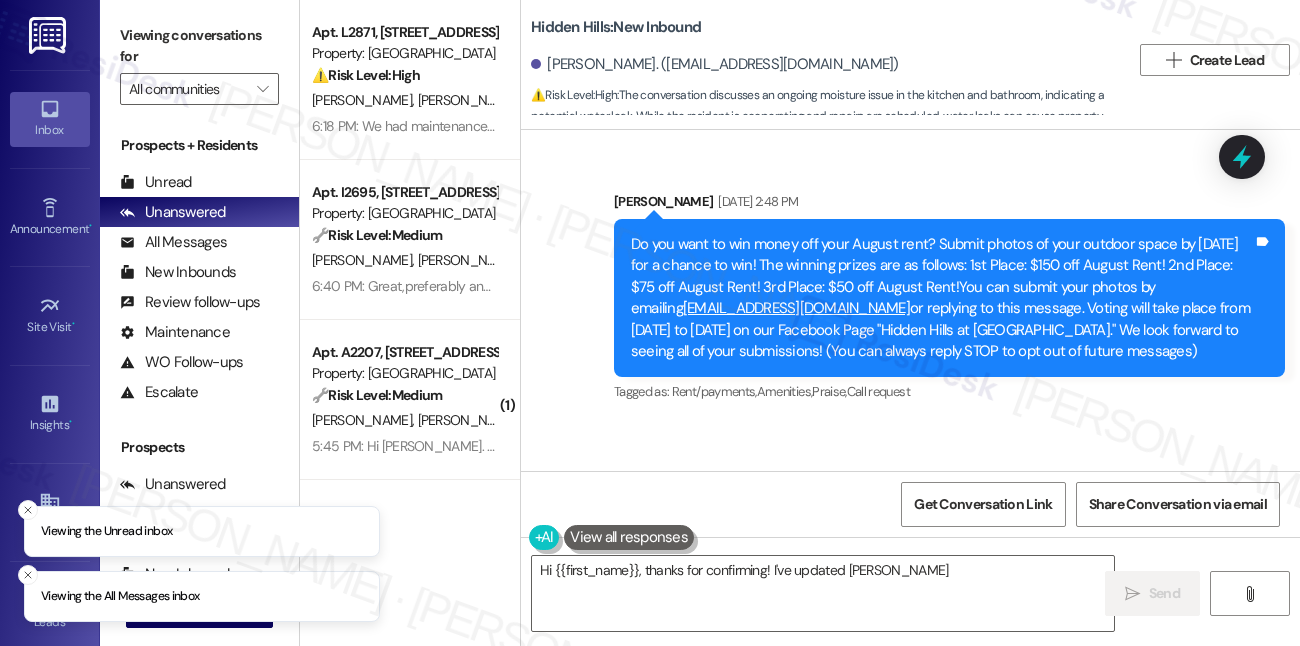 scroll, scrollTop: 0, scrollLeft: 0, axis: both 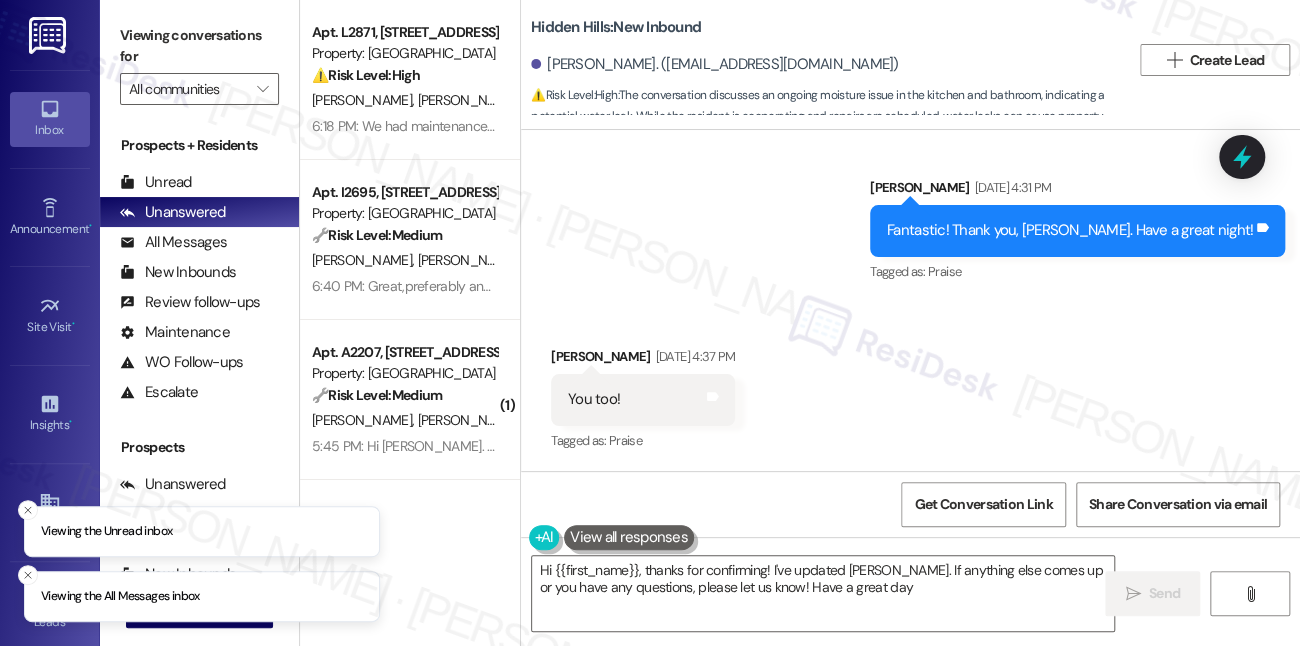 type on "Hi {{first_name}}, thanks for confirming! I've updated Simon. If anything else comes up or you have any questions, please let us know! Have a great day!" 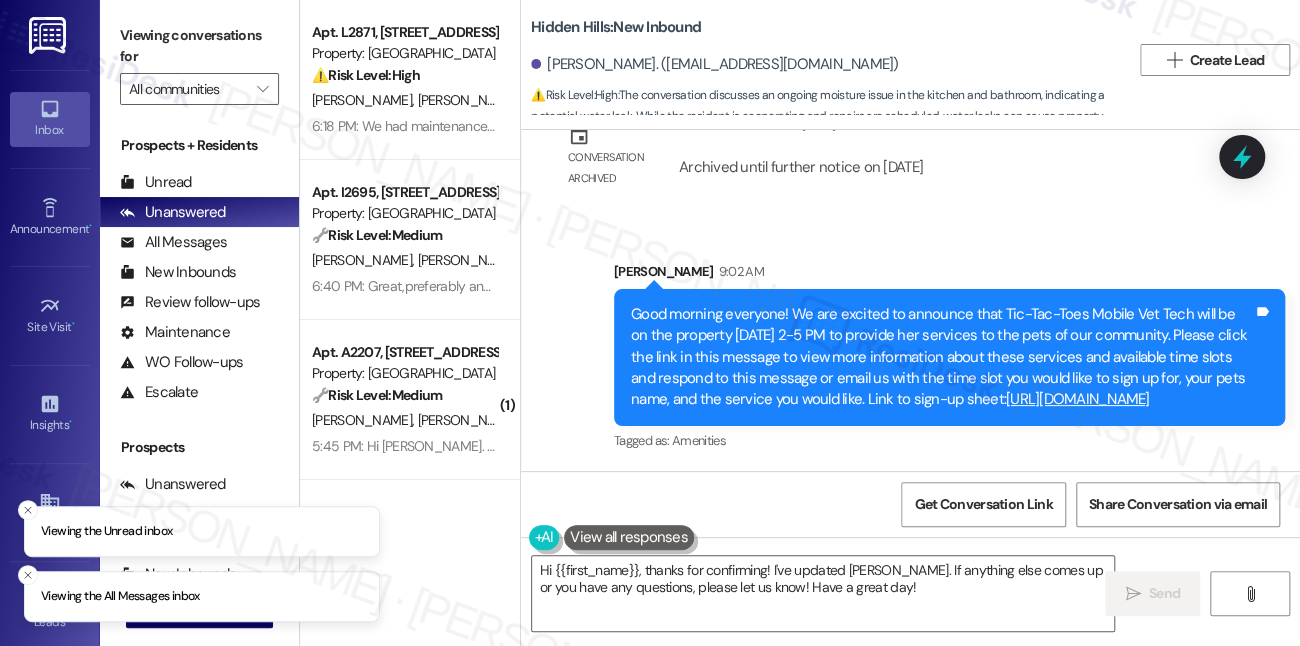 scroll, scrollTop: 25106, scrollLeft: 0, axis: vertical 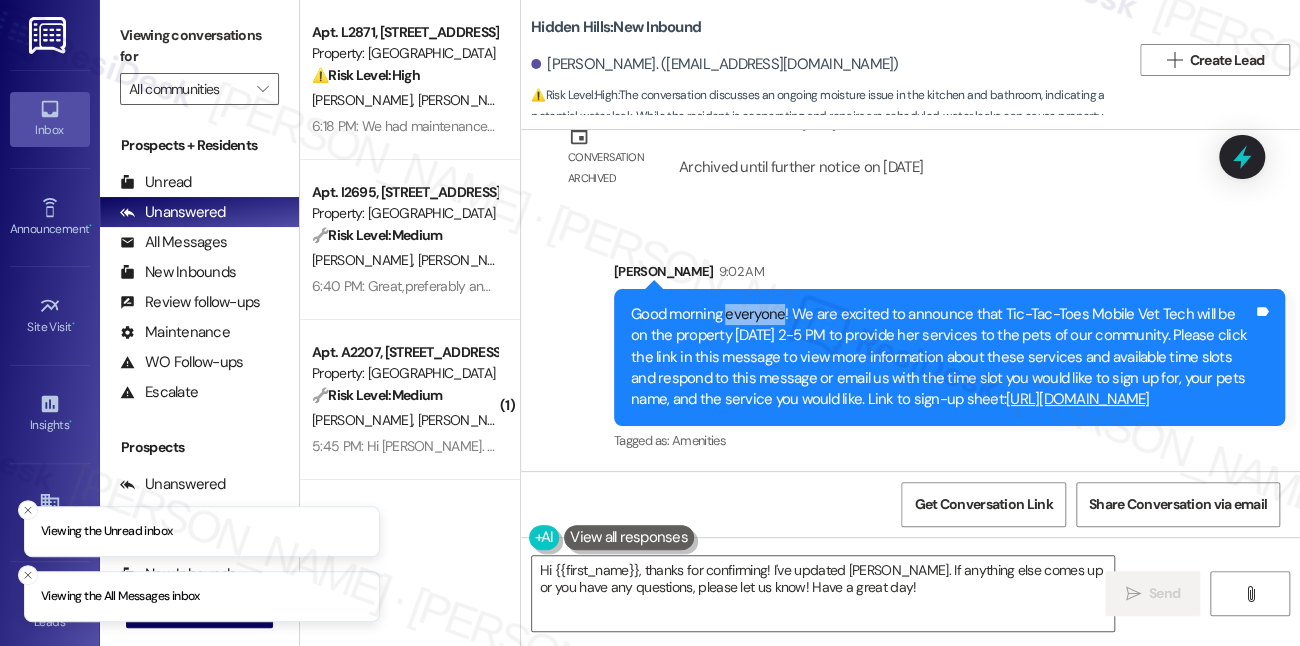 click on "Good morning everyone! We are excited to announce that Tic-Tac-Toes Mobile Vet Tech will be on the property Friday August 15th from 2-5 PM to provide her services to the pets of our community.  Please click the link in this message to view more information about these services and available time slots and respond to this message or email us with the time slot you would like to sign up for, your pets name, and the service you would like.  Link to sign-up sheet:  https://docs.google.com/document/d/1-yDGA-rmtmoDzEV3_RNJMeCwOOLm8cZs73jIH-5YpNM/edit?usp=sharing" at bounding box center (942, 357) 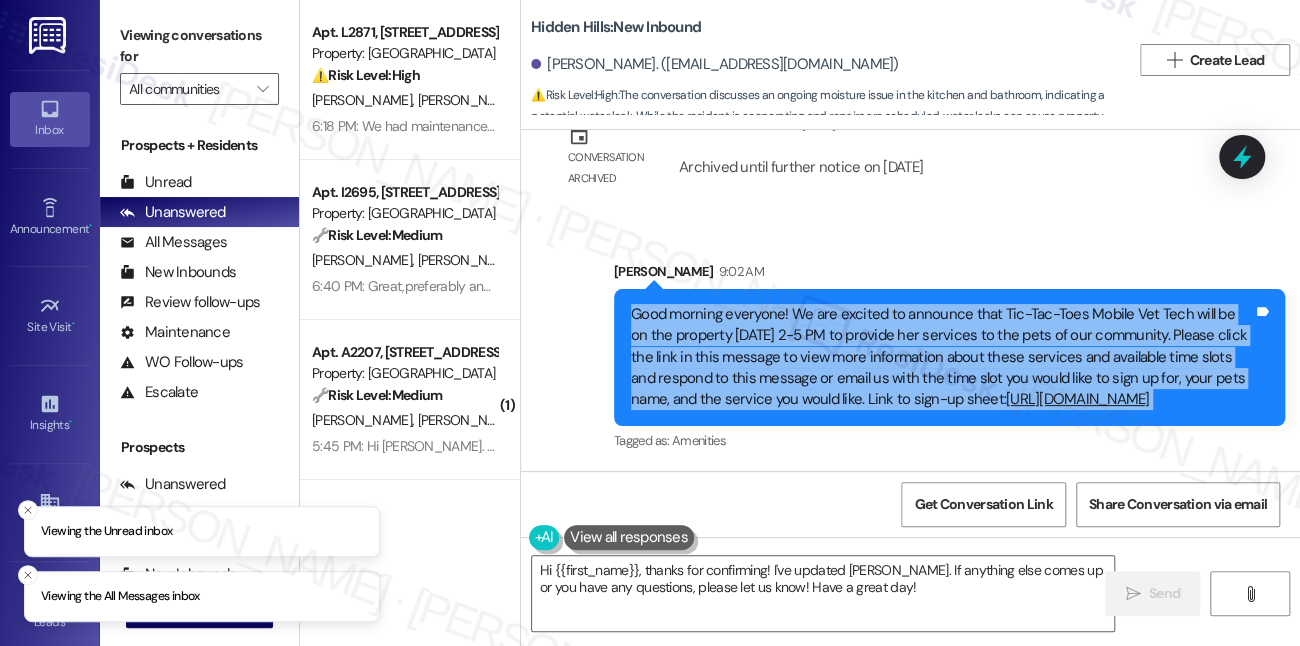 click on "Good morning everyone! We are excited to announce that Tic-Tac-Toes Mobile Vet Tech will be on the property Friday August 15th from 2-5 PM to provide her services to the pets of our community.  Please click the link in this message to view more information about these services and available time slots and respond to this message or email us with the time slot you would like to sign up for, your pets name, and the service you would like.  Link to sign-up sheet:  https://docs.google.com/document/d/1-yDGA-rmtmoDzEV3_RNJMeCwOOLm8cZs73jIH-5YpNM/edit?usp=sharing" at bounding box center [942, 357] 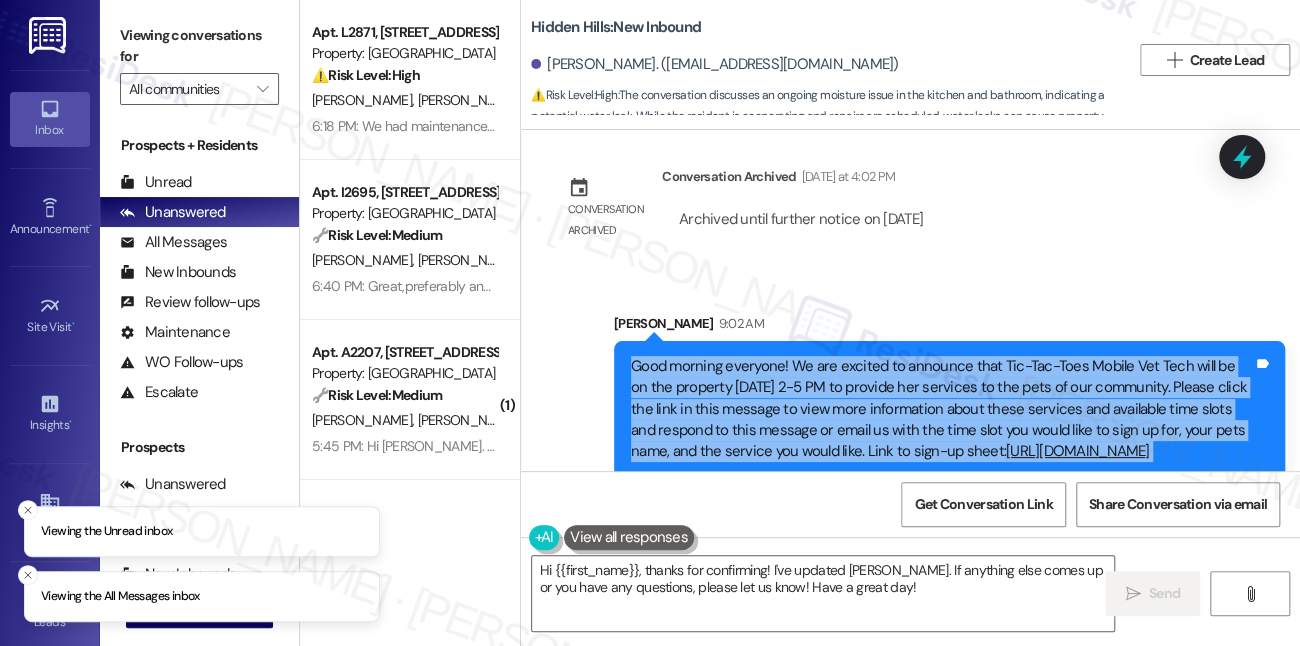 scroll, scrollTop: 24834, scrollLeft: 0, axis: vertical 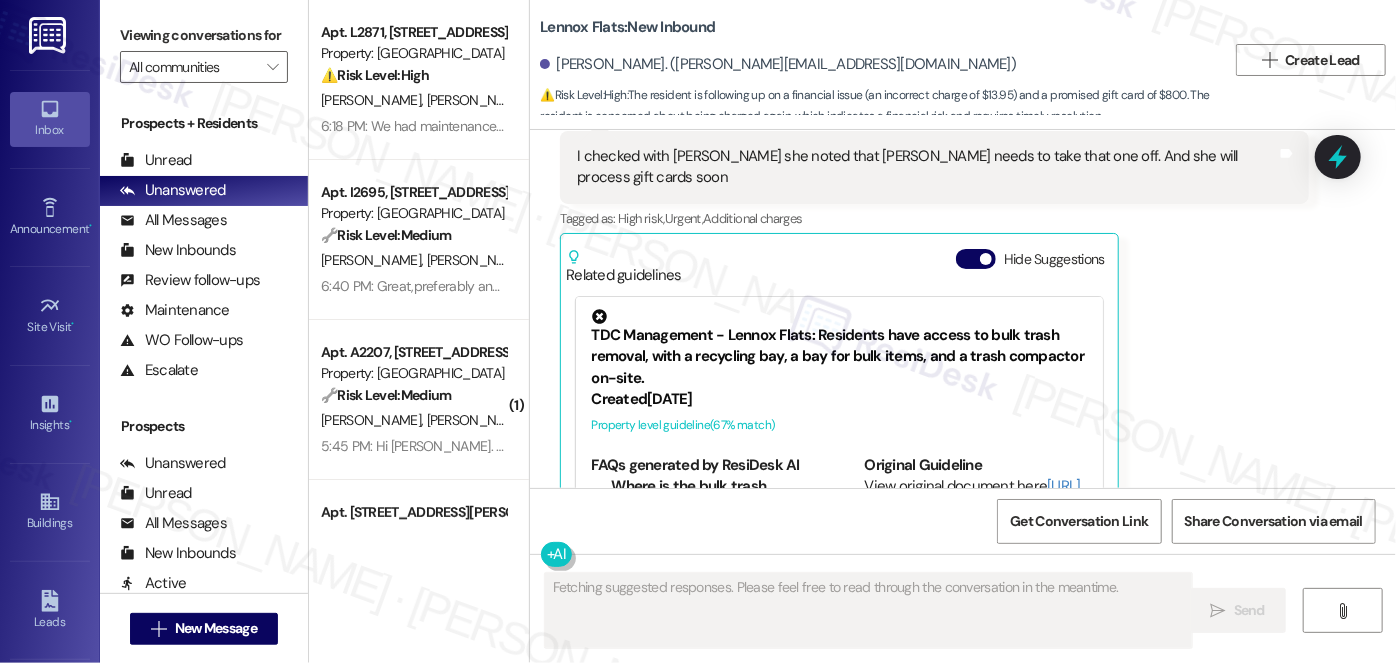 click on "So I hope she removes that charge else it will get charged again  Tags and notes" at bounding box center [785, 643] 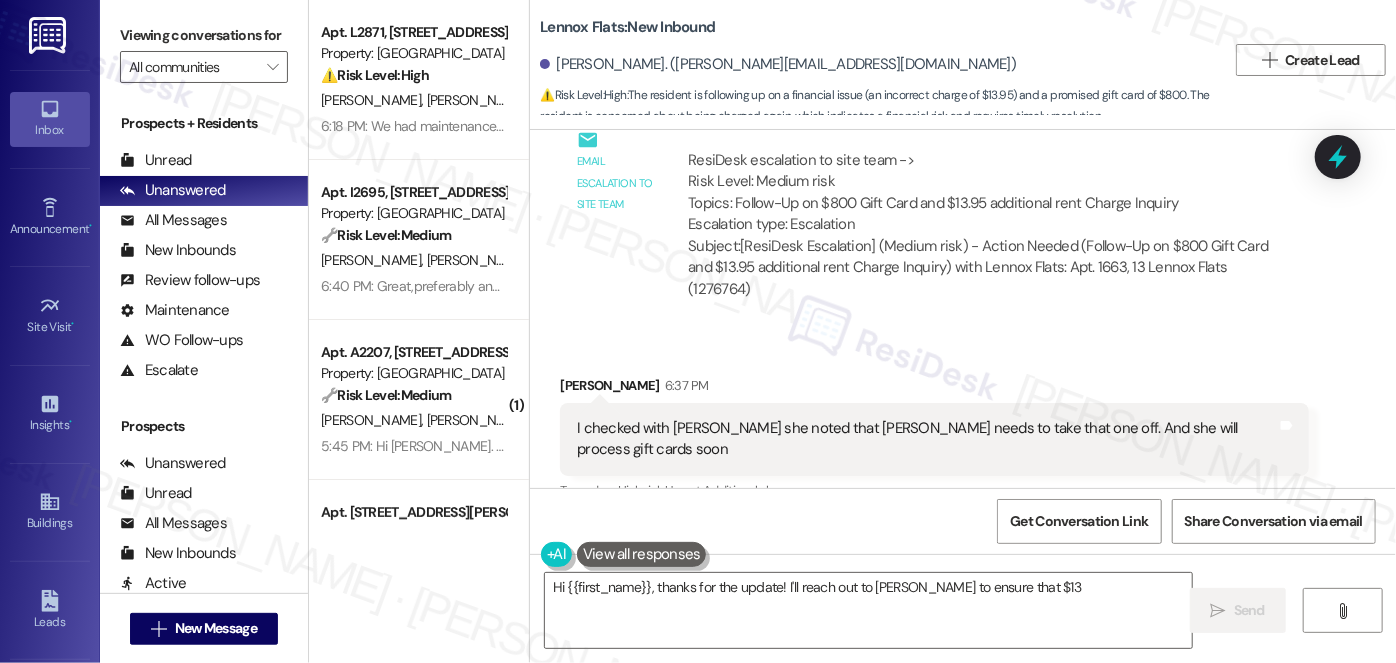 scroll, scrollTop: 23725, scrollLeft: 0, axis: vertical 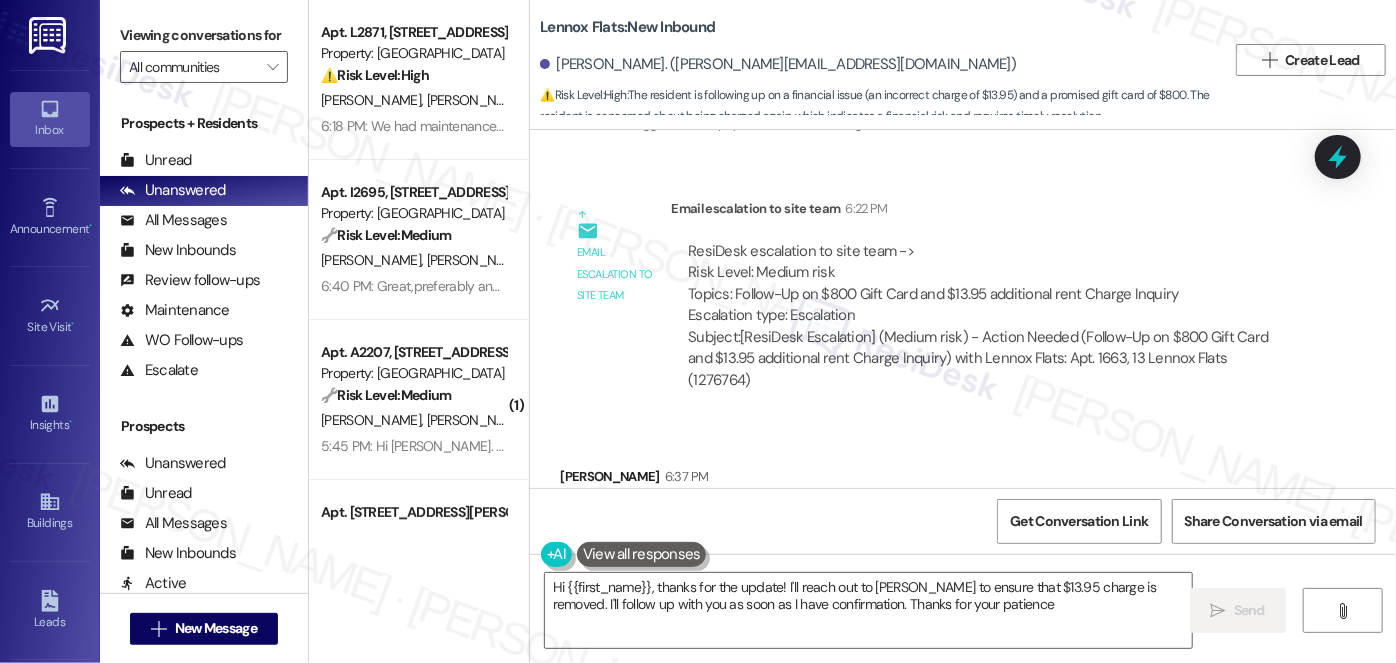 type on "Hi {{first_name}}, thanks for the update! I'll reach out to Heather to ensure that $13.95 charge is removed. I'll follow up with you as soon as I have confirmation. Thanks for your patience!" 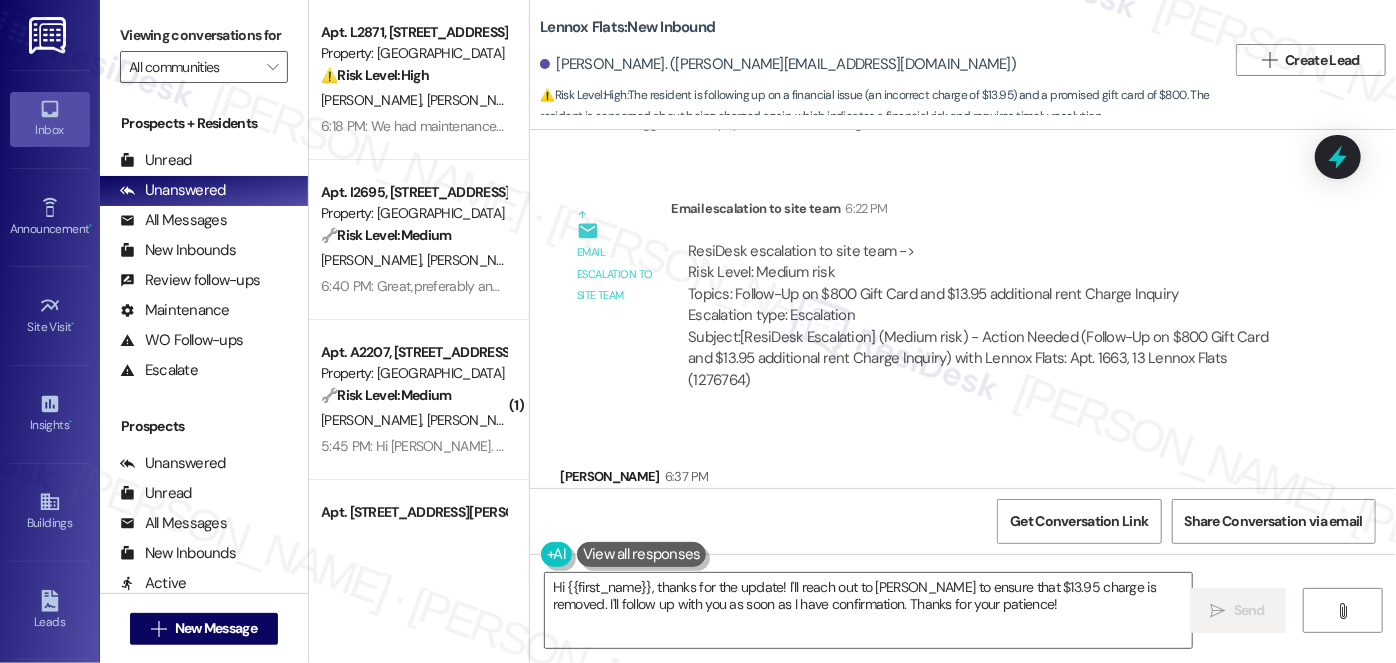 click on "I checked with Malley she noted that Heather needs to take that one off. And she will process gift cards soon" at bounding box center (927, 530) 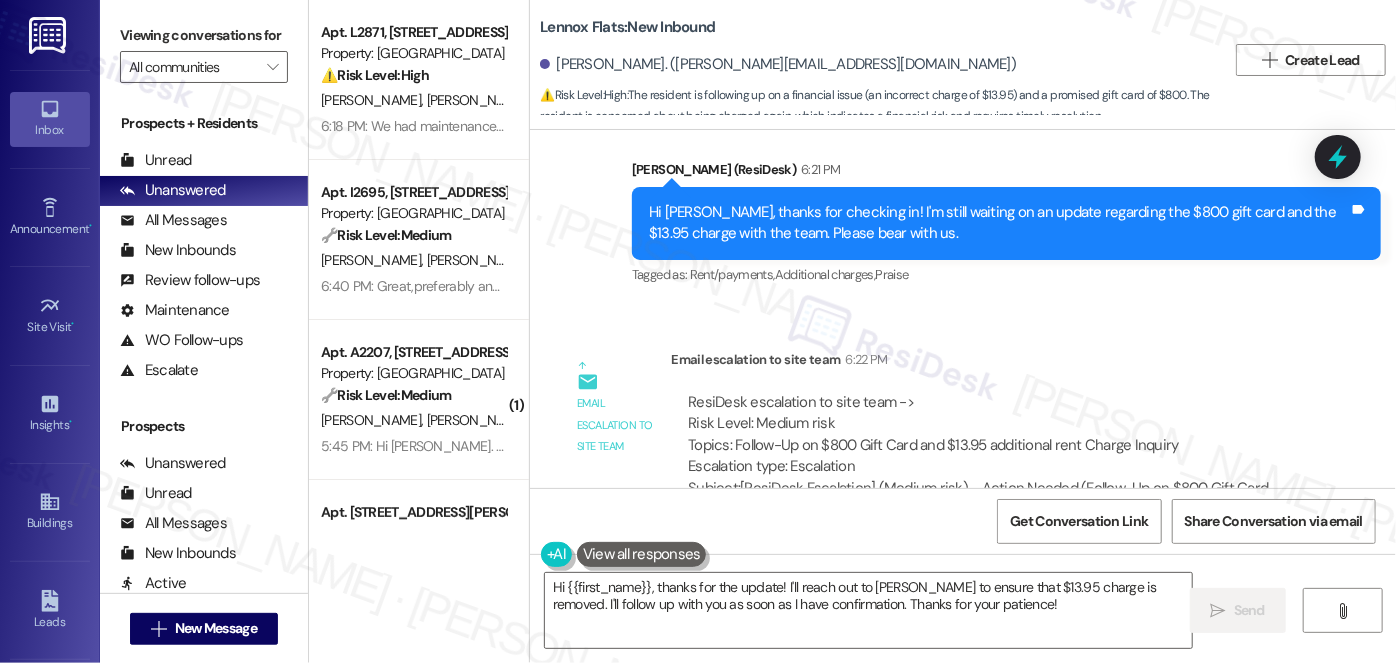 scroll, scrollTop: 23543, scrollLeft: 0, axis: vertical 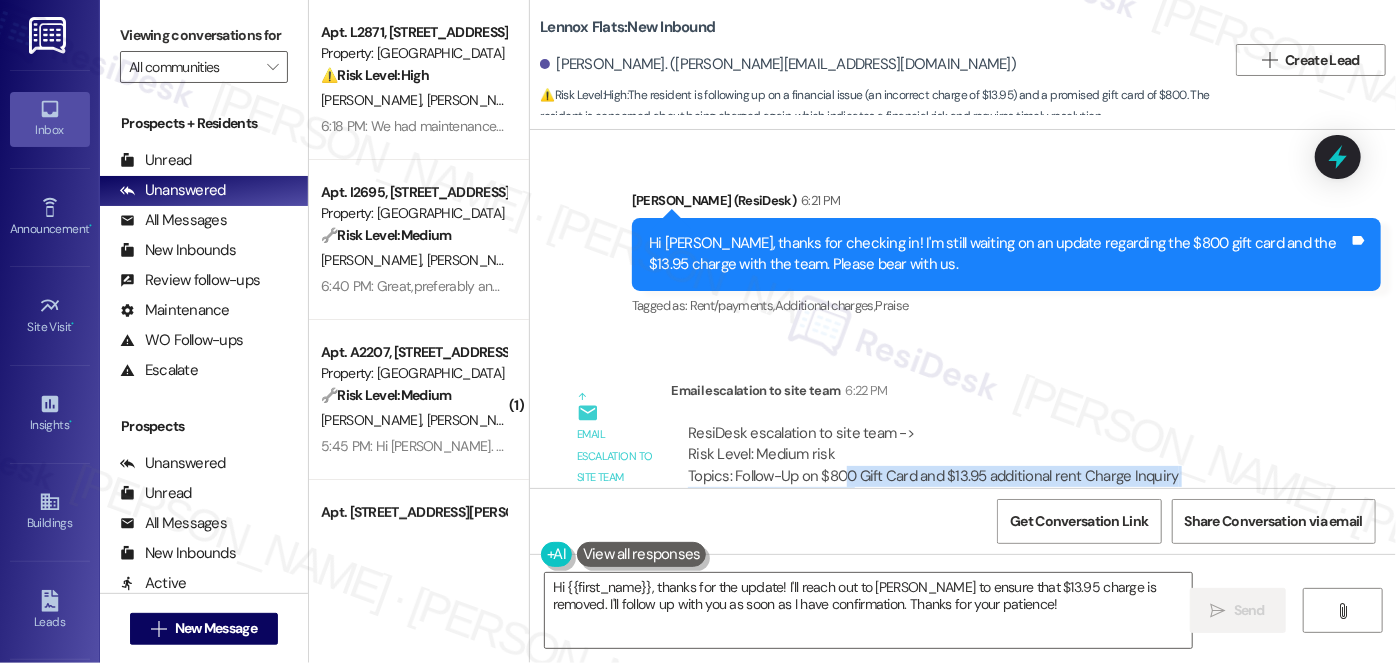 drag, startPoint x: 834, startPoint y: 299, endPoint x: 1074, endPoint y: 307, distance: 240.1333 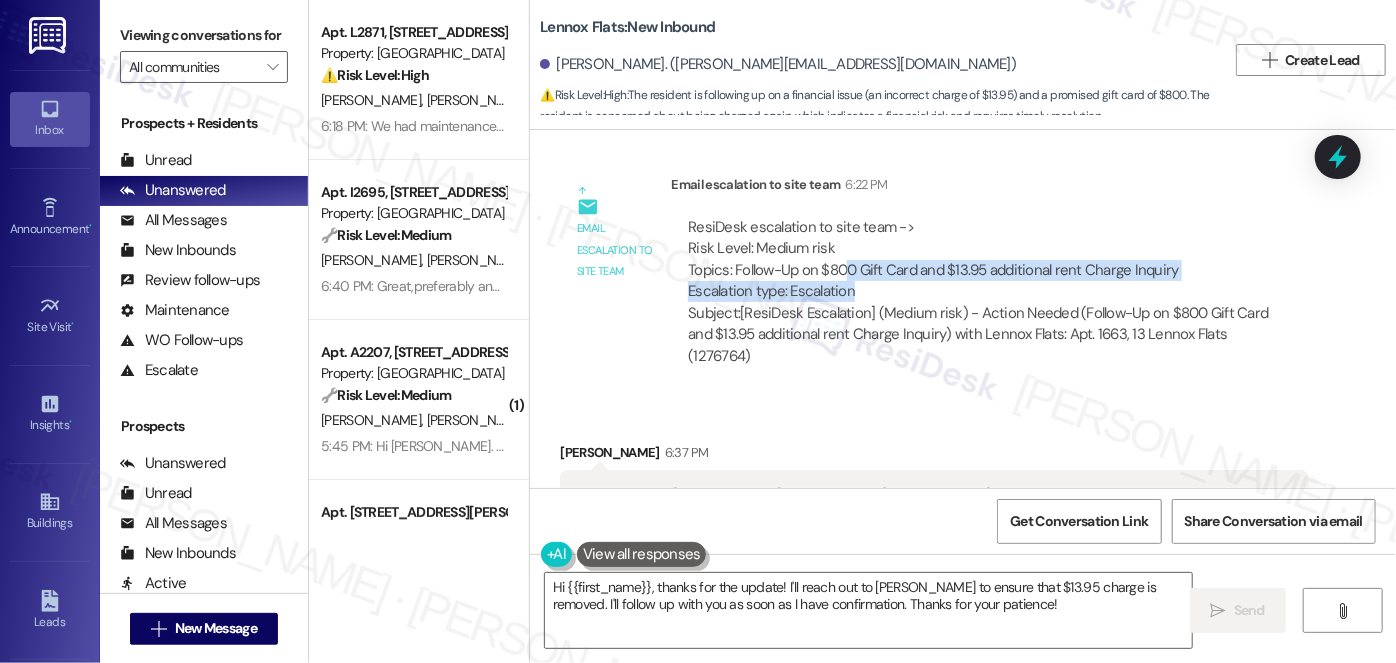 scroll, scrollTop: 23816, scrollLeft: 0, axis: vertical 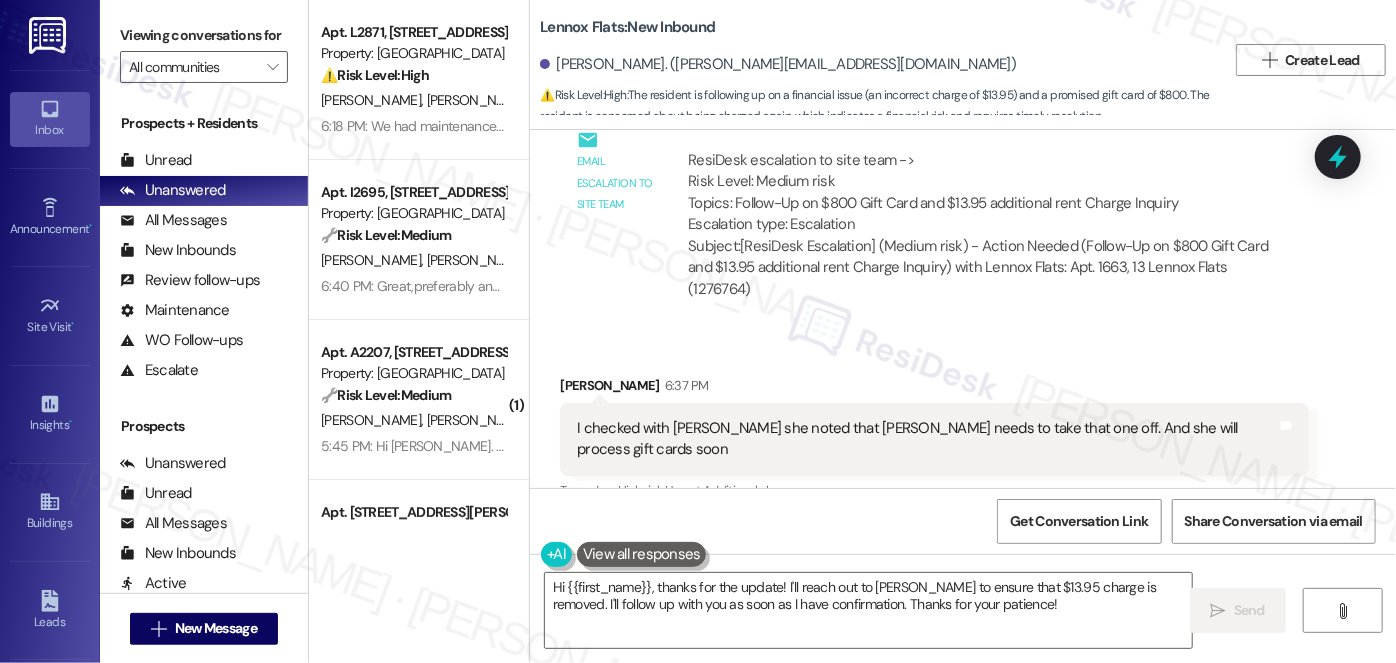 click on "I checked with Malley she noted that Heather needs to take that one off. And she will process gift cards soon" at bounding box center (927, 439) 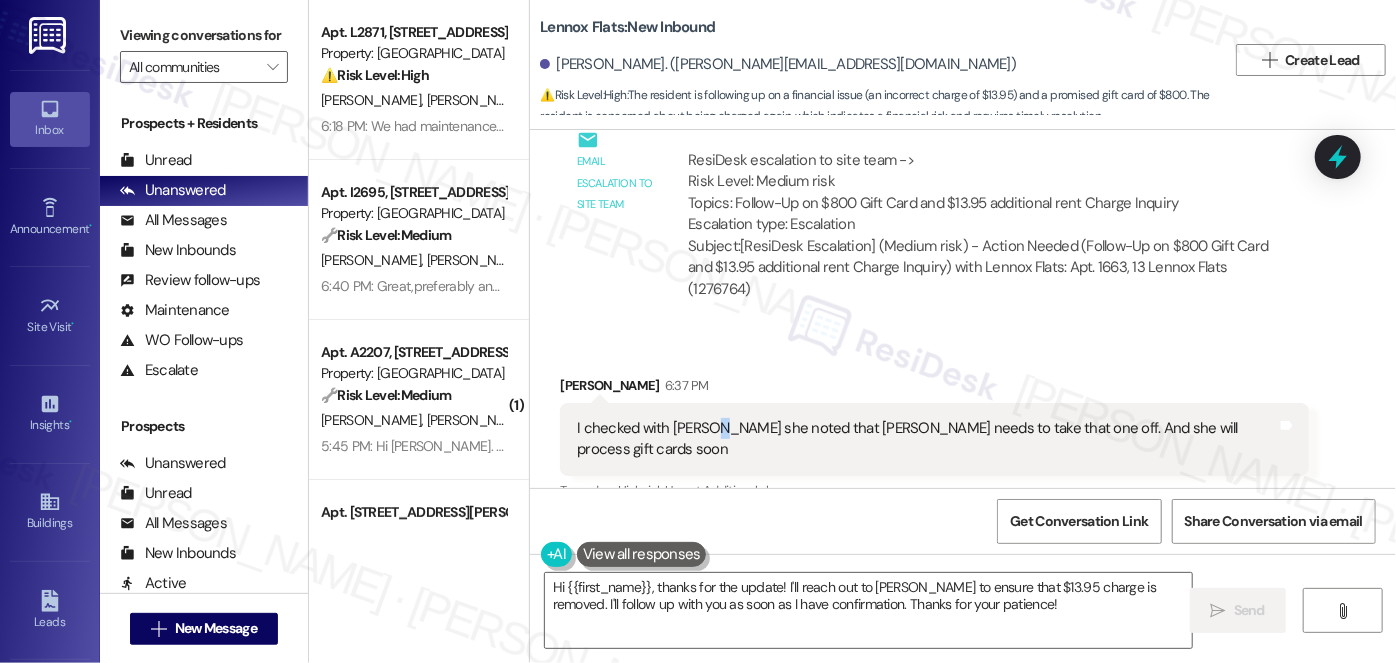 click on "I checked with Malley she noted that Heather needs to take that one off. And she will process gift cards soon" at bounding box center [927, 439] 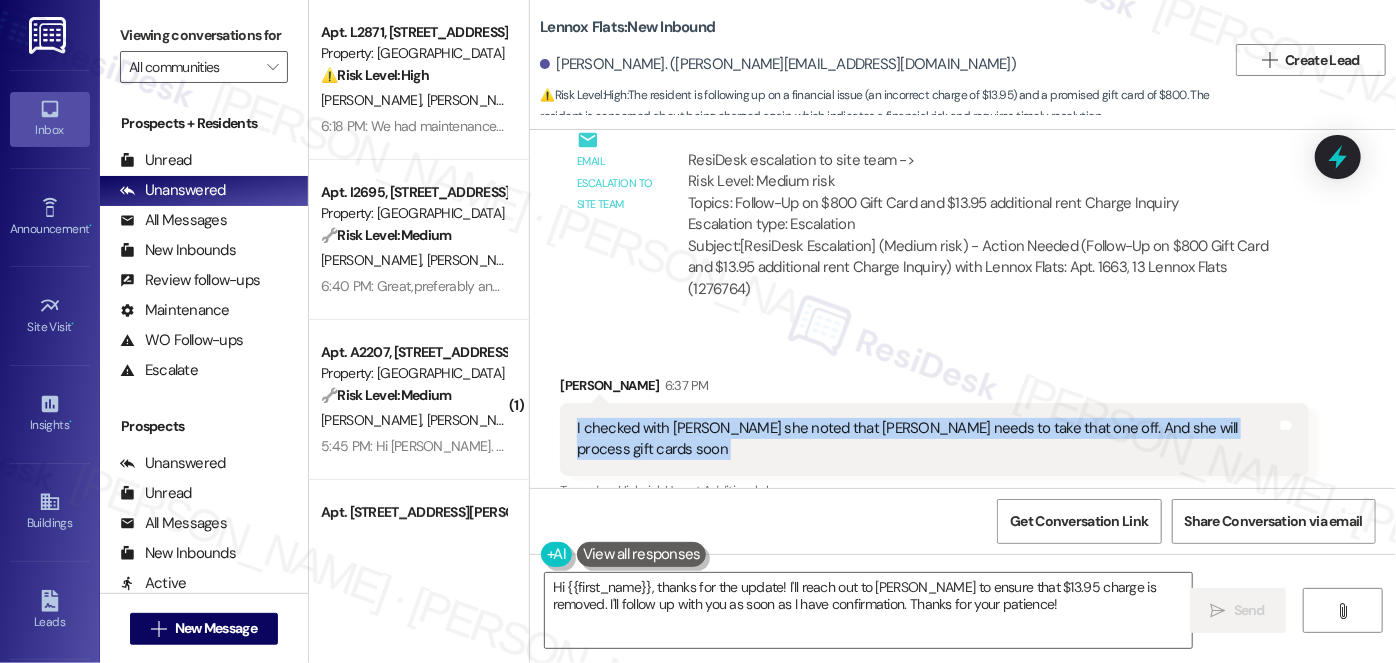 click on "I checked with Malley she noted that Heather needs to take that one off. And she will process gift cards soon" at bounding box center [927, 439] 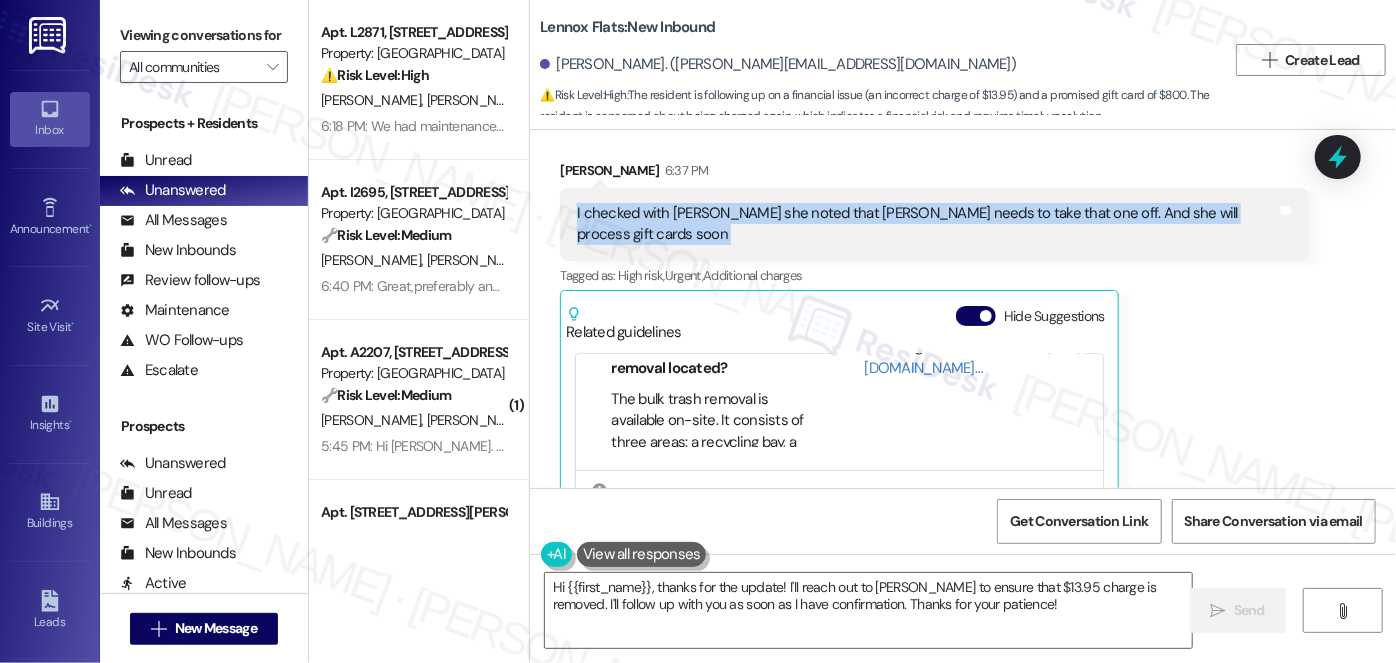 scroll, scrollTop: 24088, scrollLeft: 0, axis: vertical 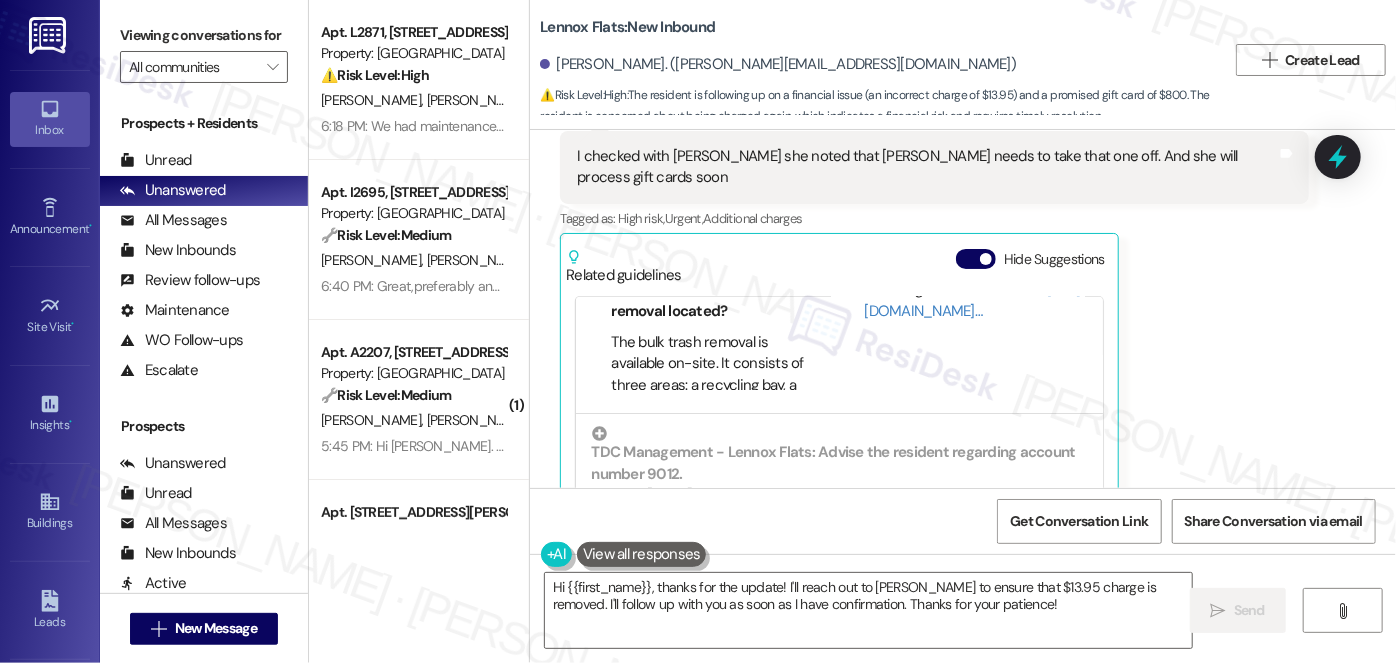 click on "So I hope she removes that charge else it will get charged again" at bounding box center [778, 643] 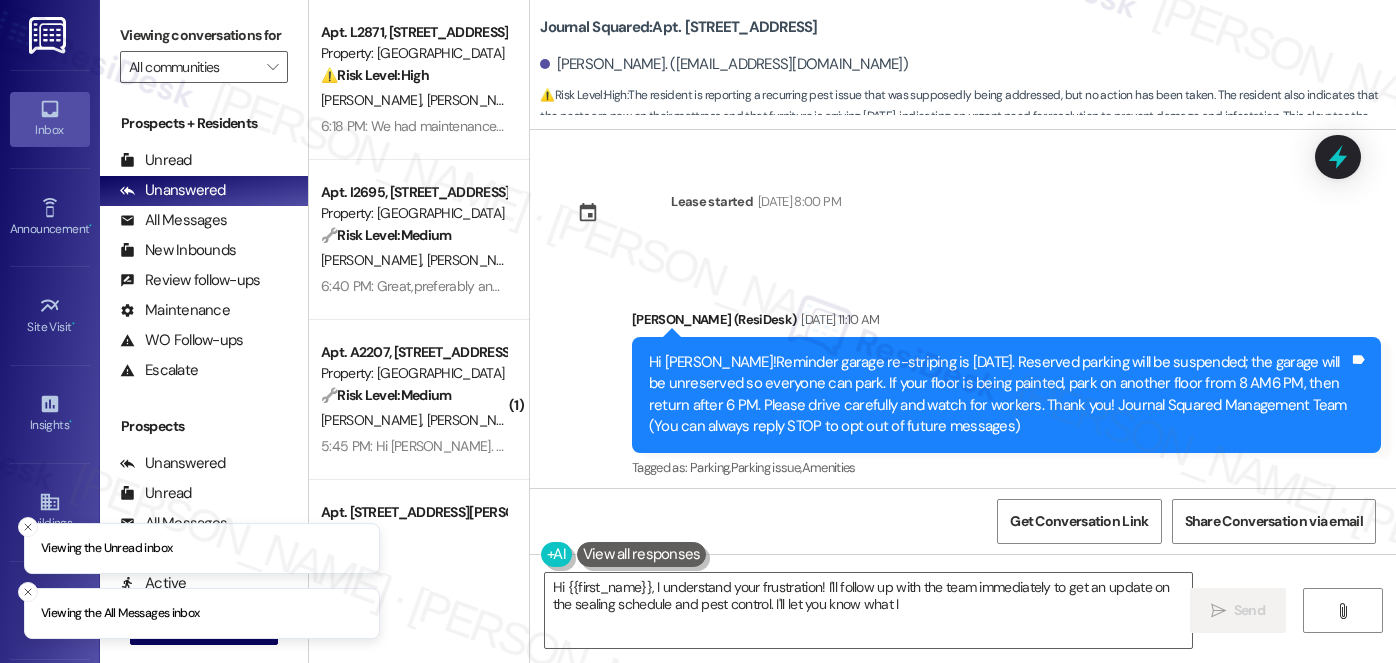 scroll, scrollTop: 0, scrollLeft: 0, axis: both 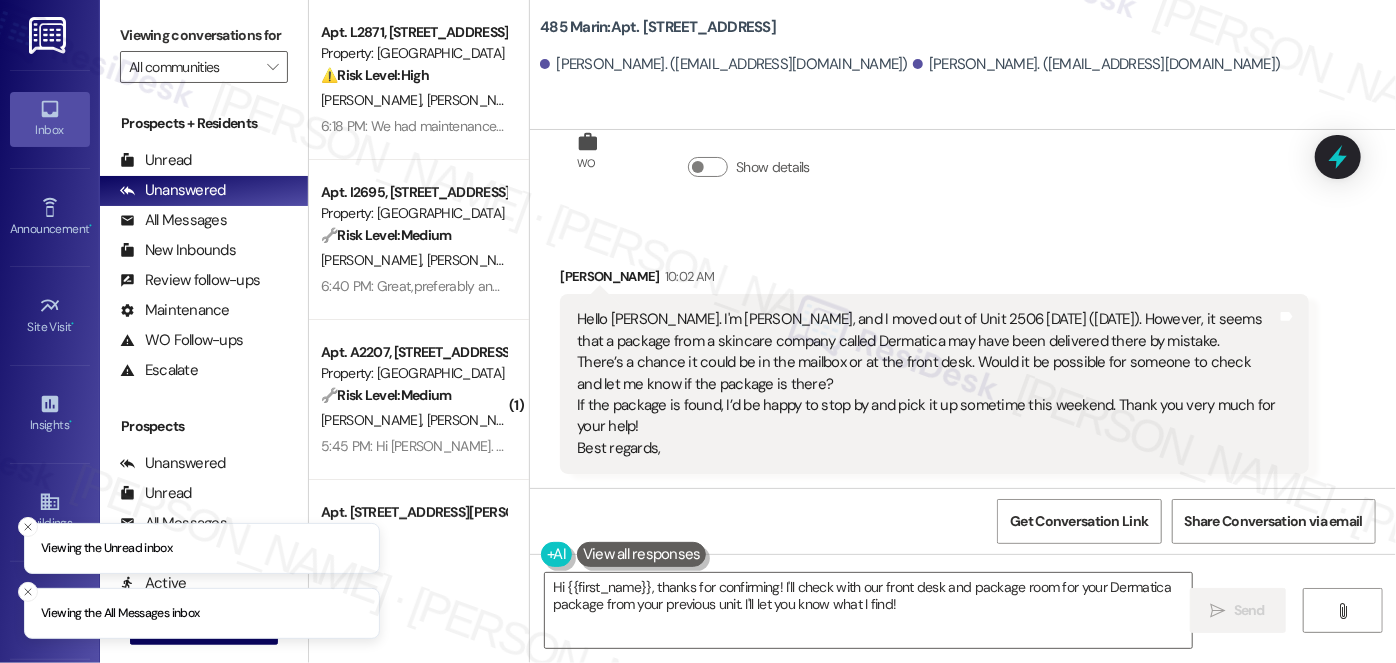 click on "Hi [PERSON_NAME], thanks so much for reaching out! Just to confirm, was your move-out from 485 [PERSON_NAME]? Just want to make sure I have the right information before checking further." at bounding box center (999, 598) 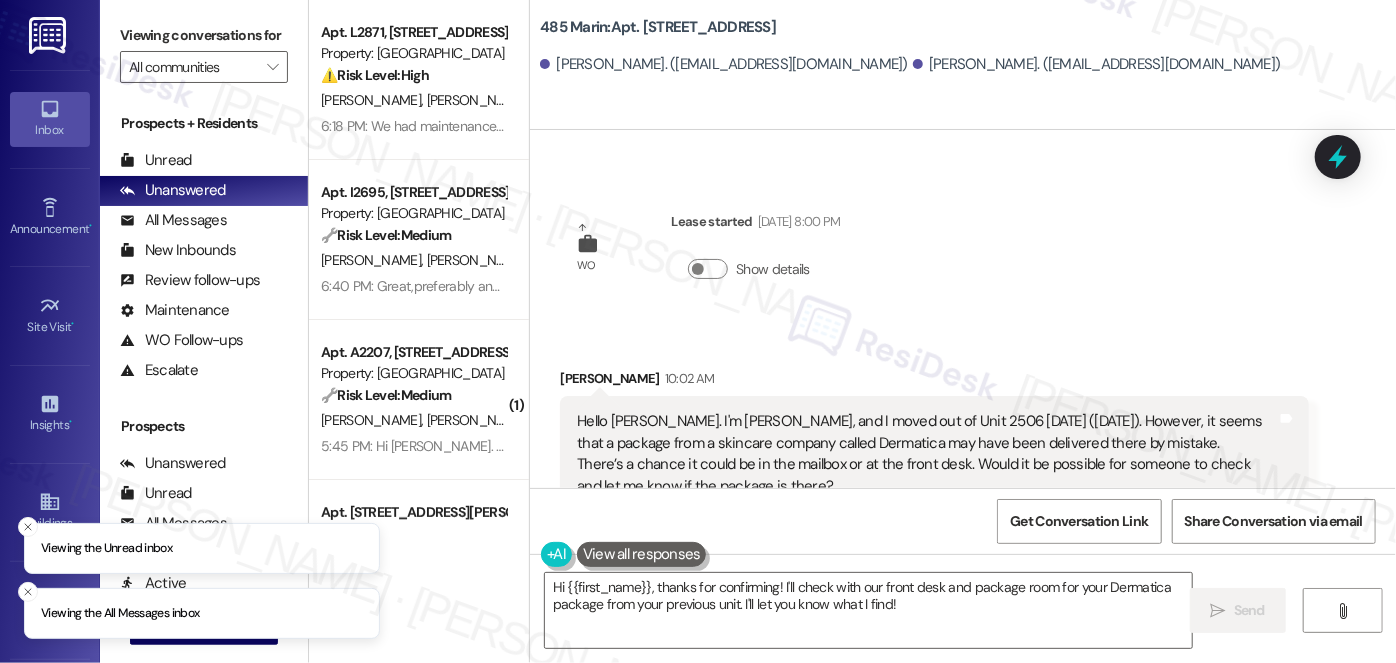 scroll, scrollTop: 9430, scrollLeft: 0, axis: vertical 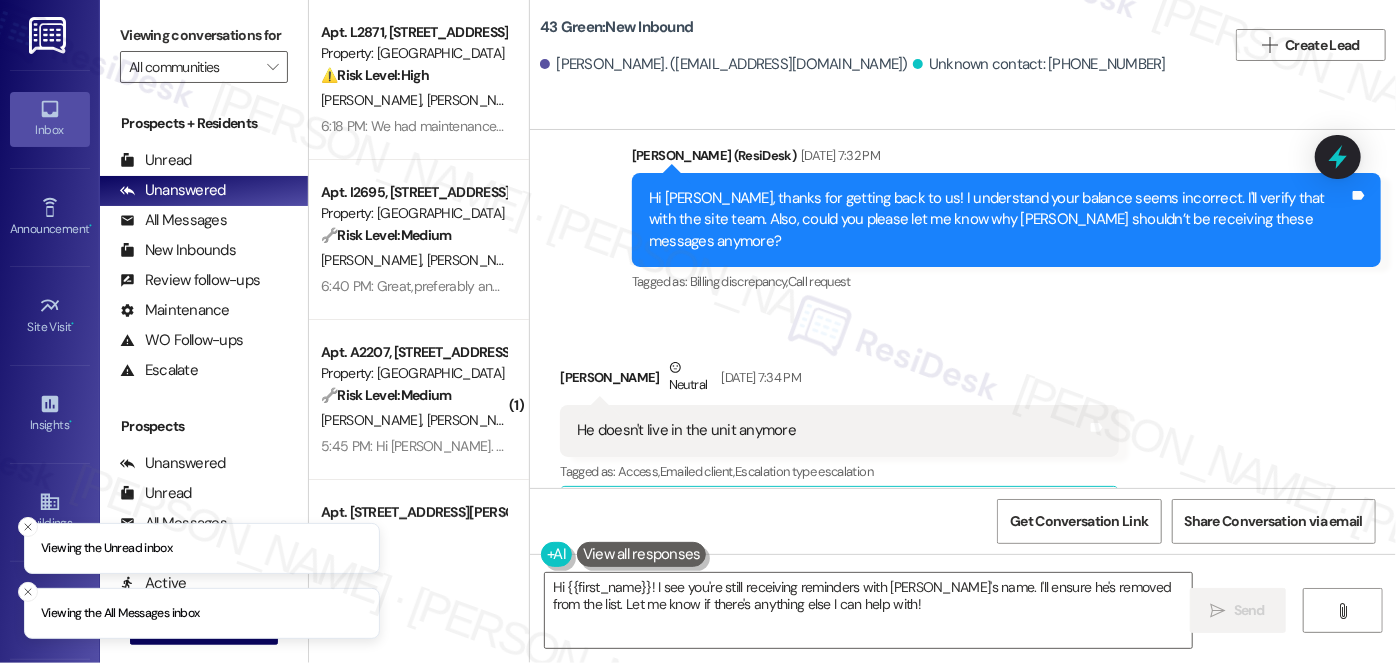 click on "He doesn't live in the unit anymore" at bounding box center [686, 430] 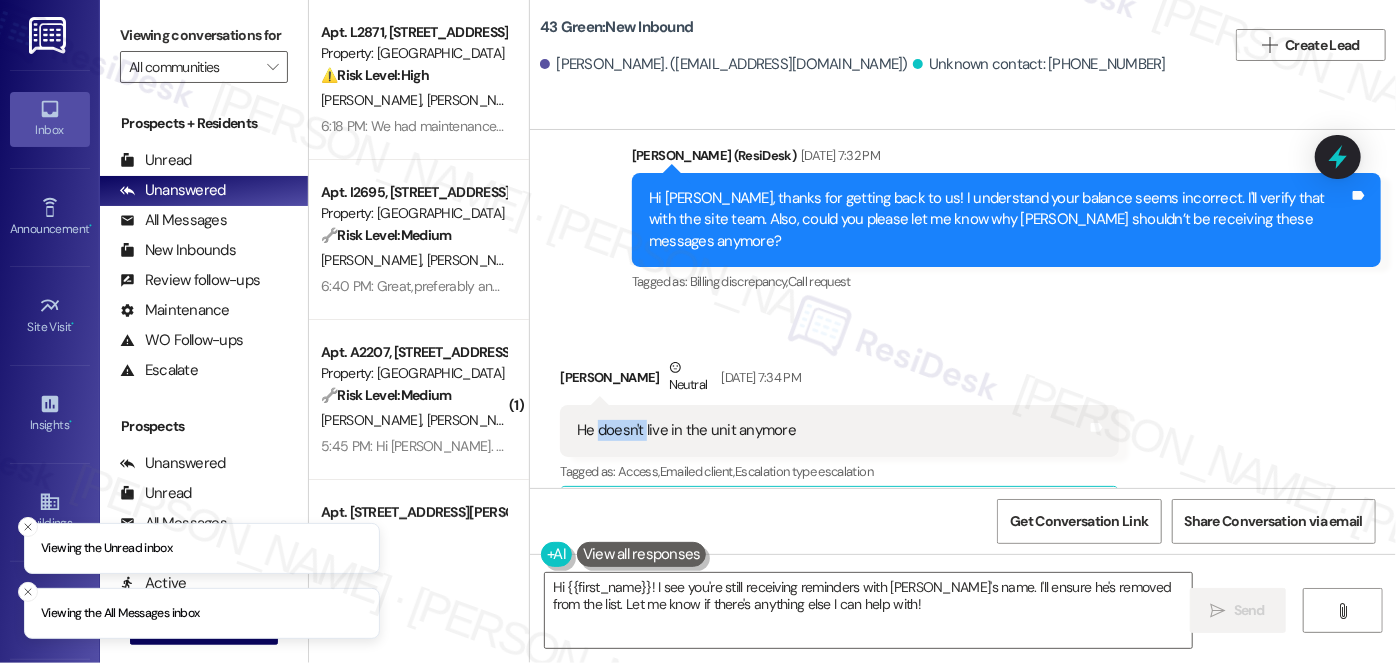 click on "He doesn't live in the unit anymore" at bounding box center (686, 430) 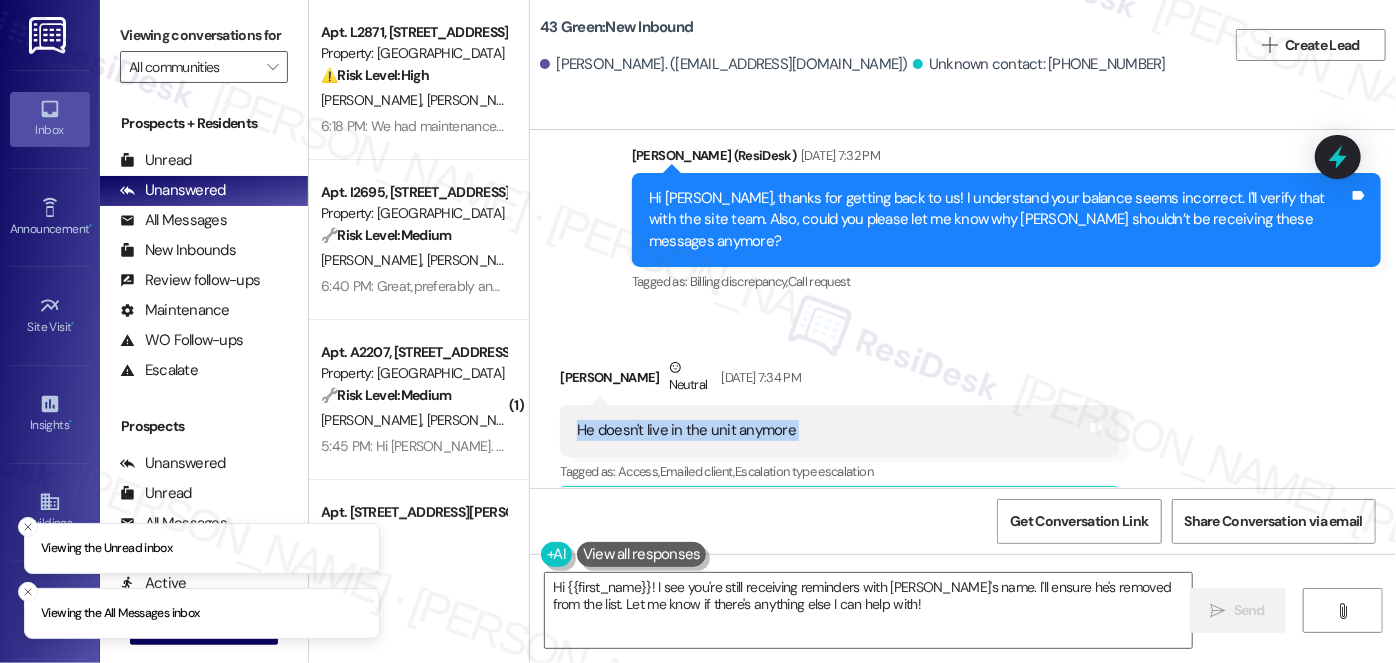 click on "He doesn't live in the unit anymore" at bounding box center (686, 430) 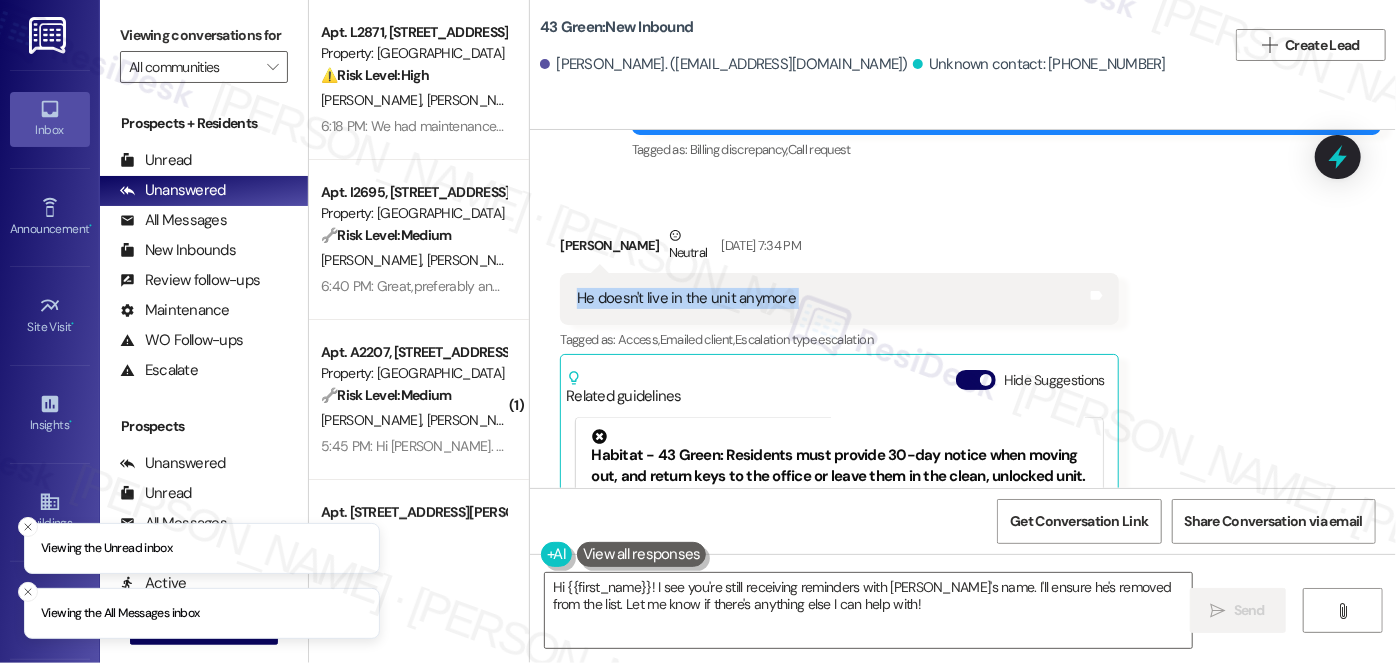 scroll, scrollTop: 5645, scrollLeft: 0, axis: vertical 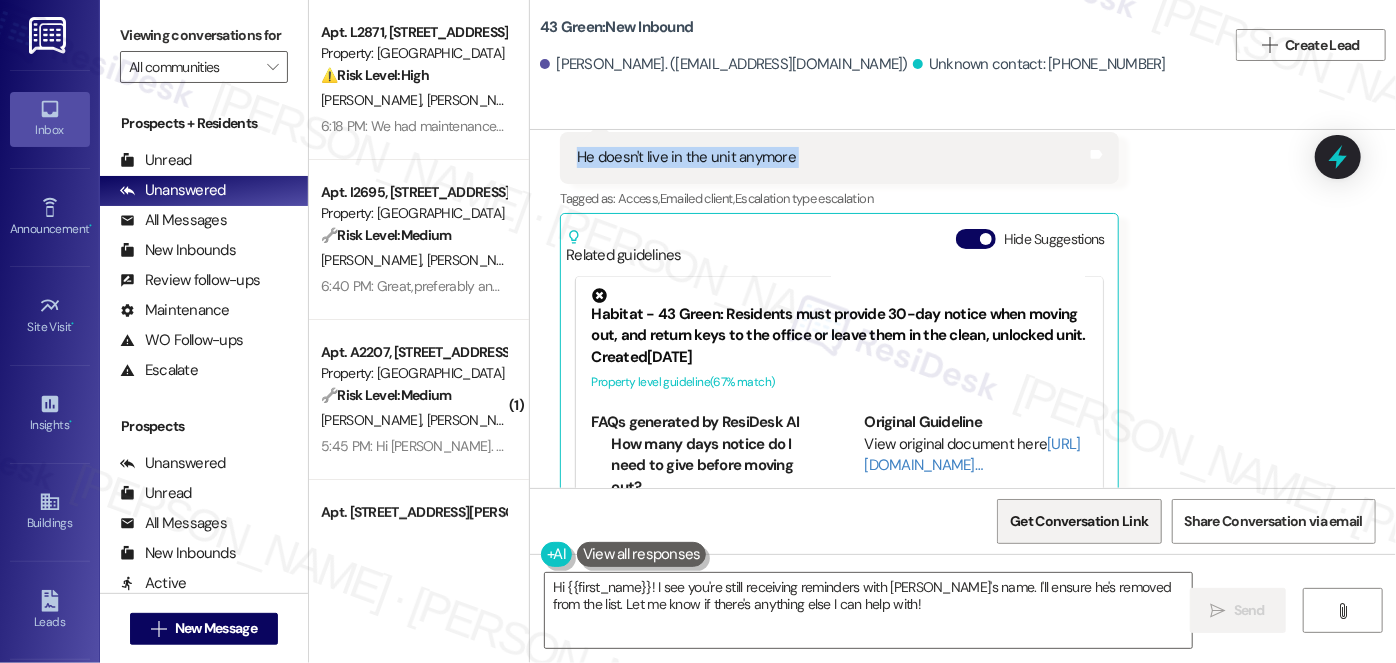 click on "Get Conversation Link" at bounding box center (1079, 521) 